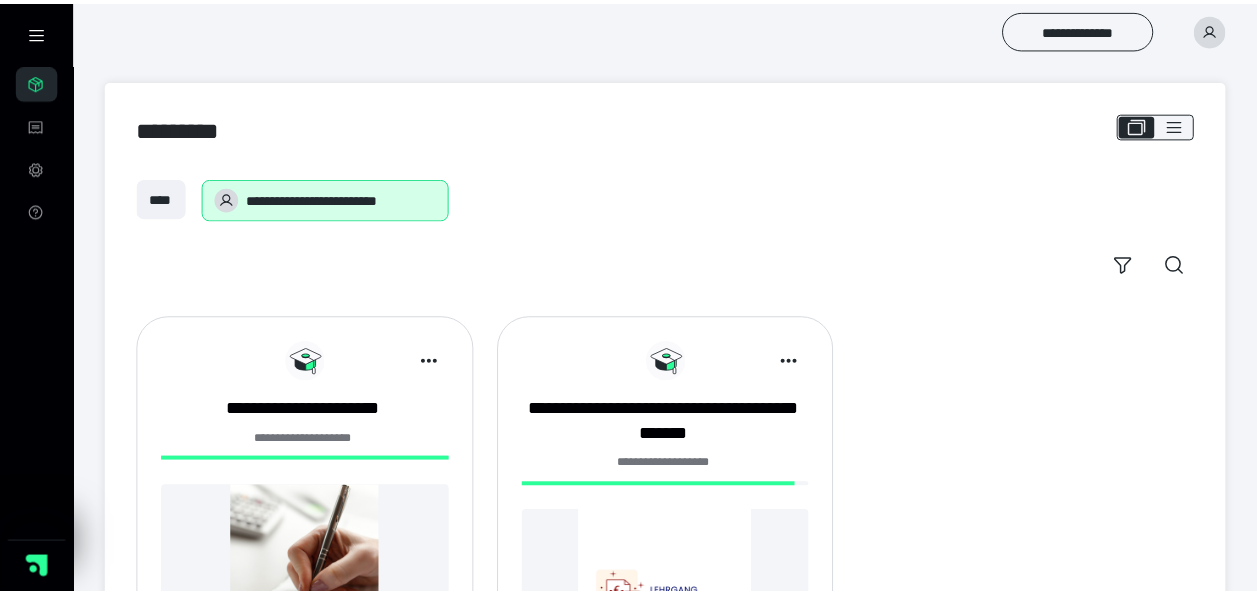 scroll, scrollTop: 0, scrollLeft: 0, axis: both 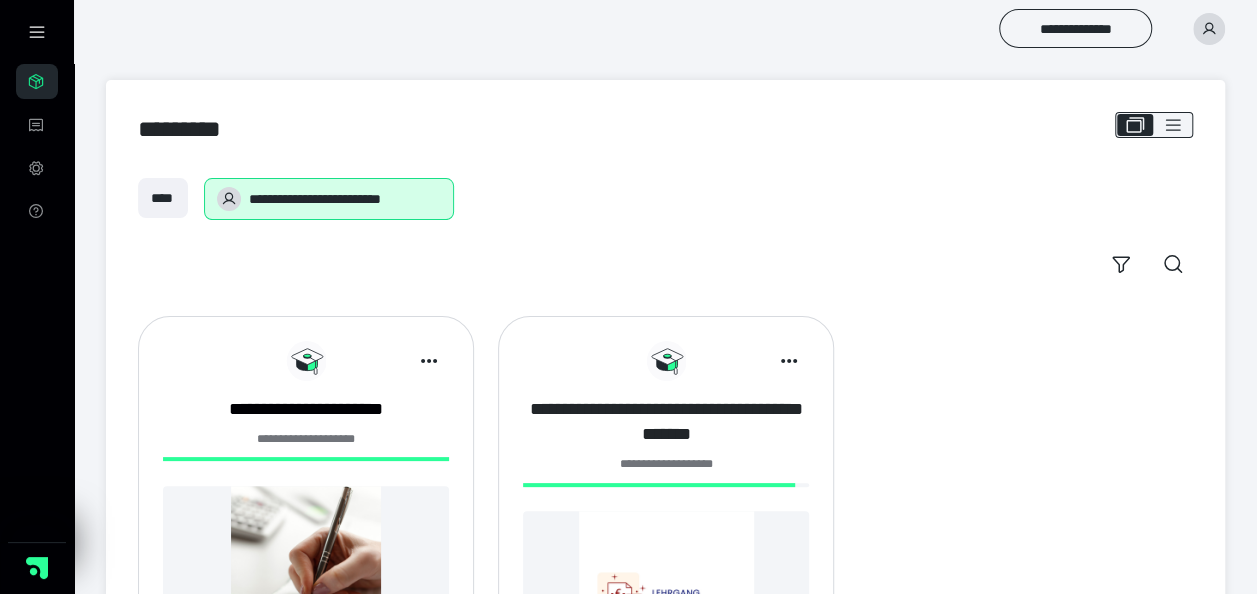 click on "**********" at bounding box center [666, 422] 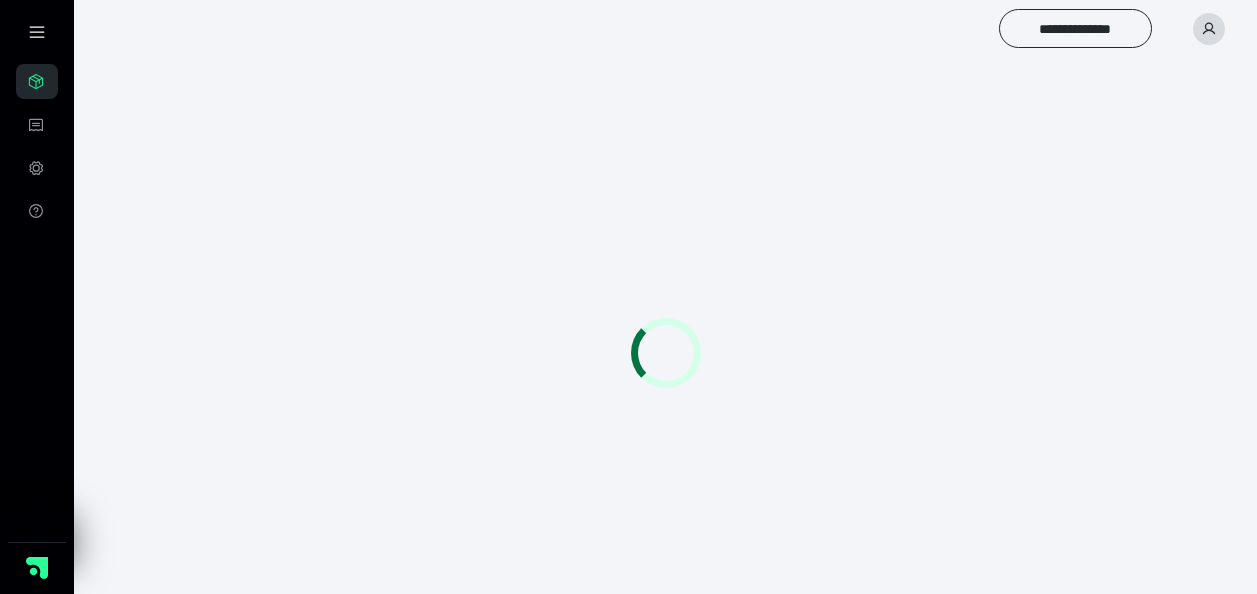 scroll, scrollTop: 0, scrollLeft: 0, axis: both 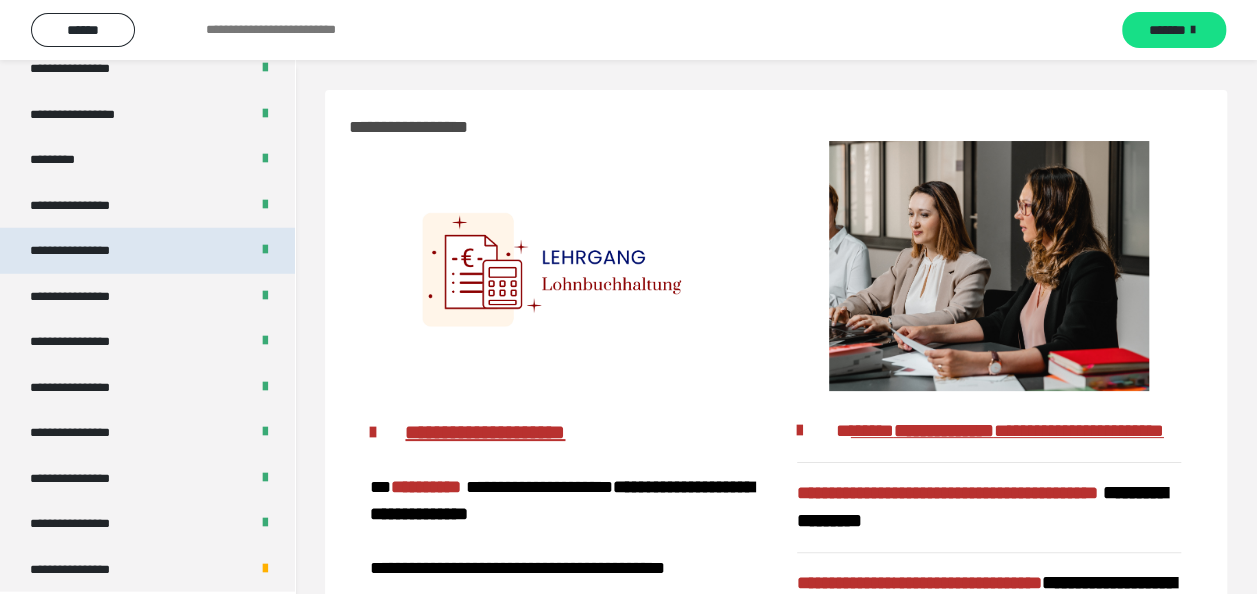 click on "**********" at bounding box center [147, 251] 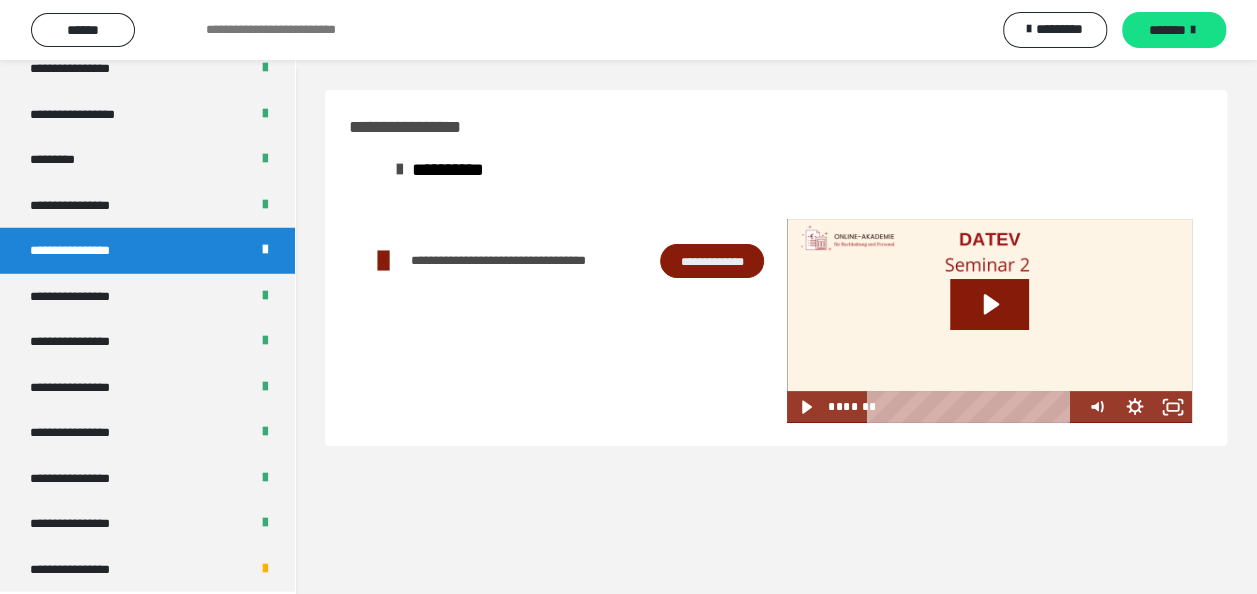 click on "**********" at bounding box center [712, 260] 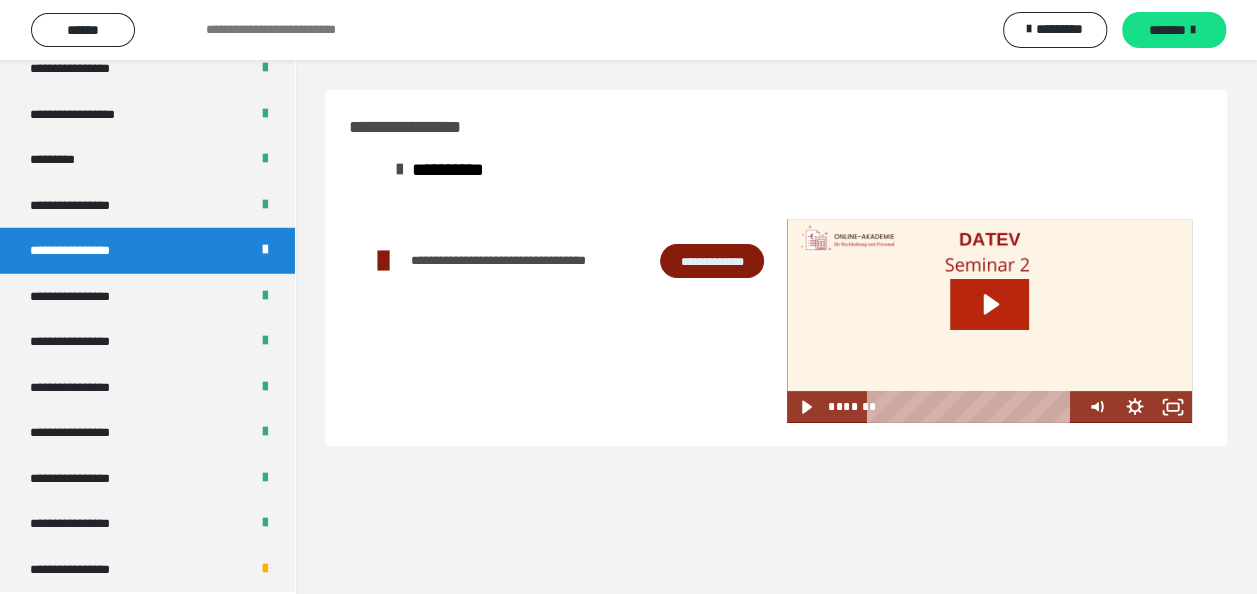 click 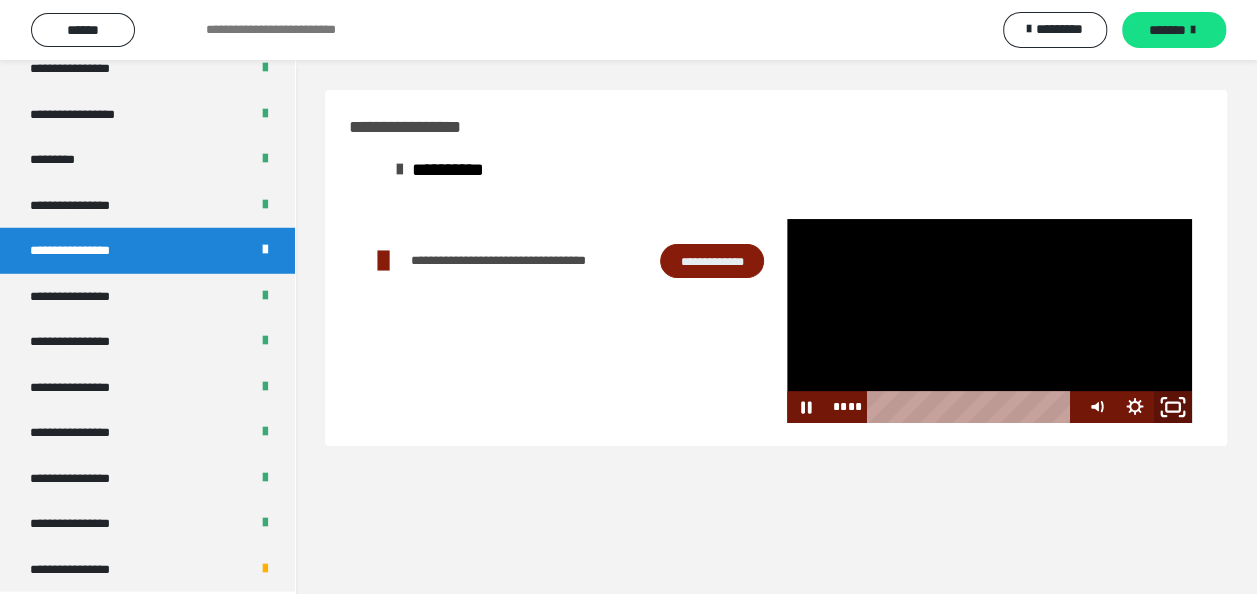 click 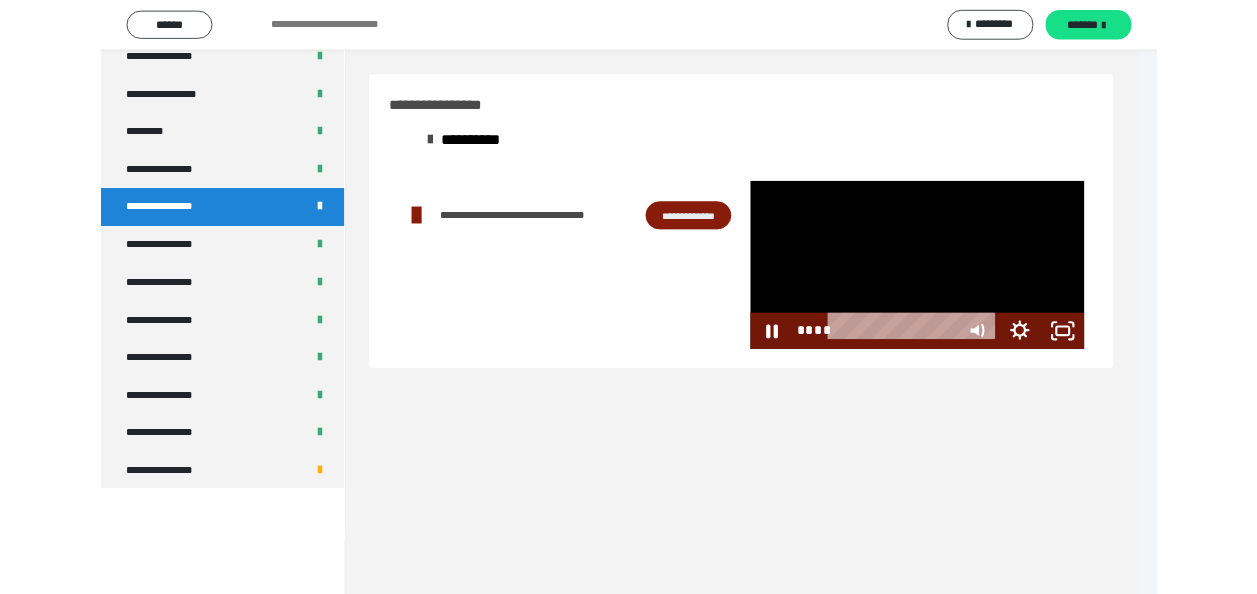 scroll, scrollTop: 2563, scrollLeft: 0, axis: vertical 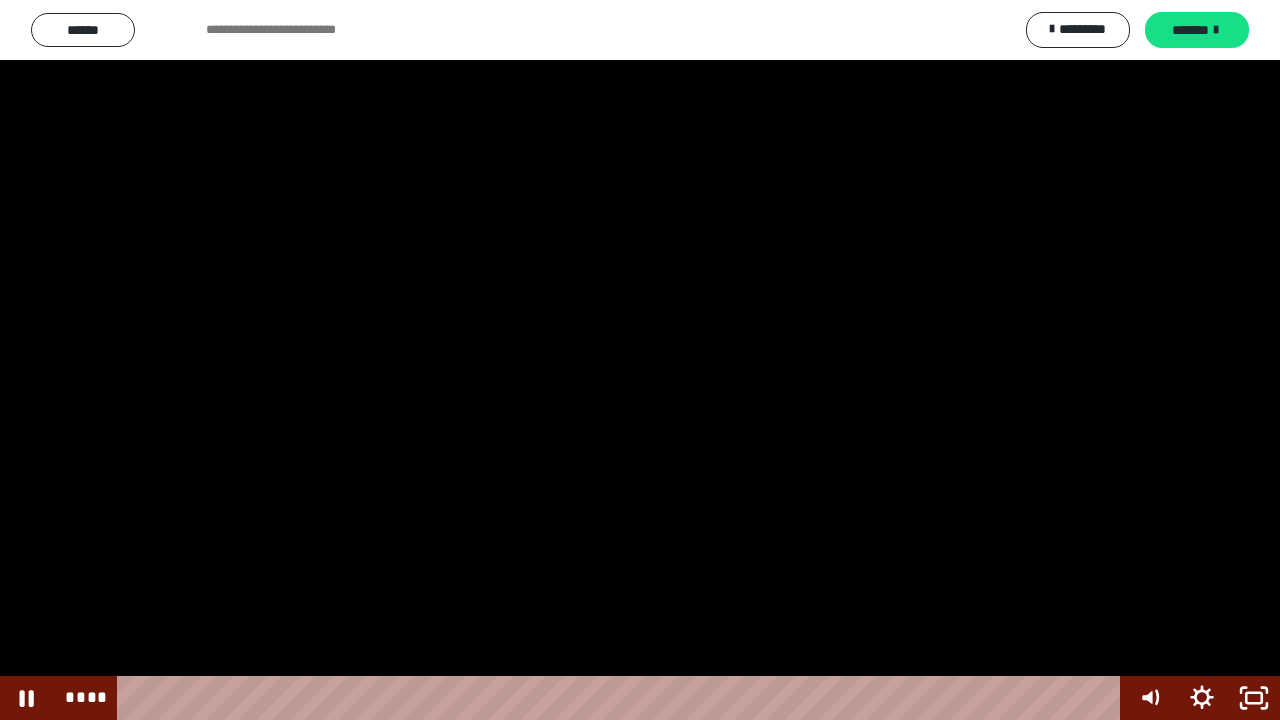 click at bounding box center (622, 698) 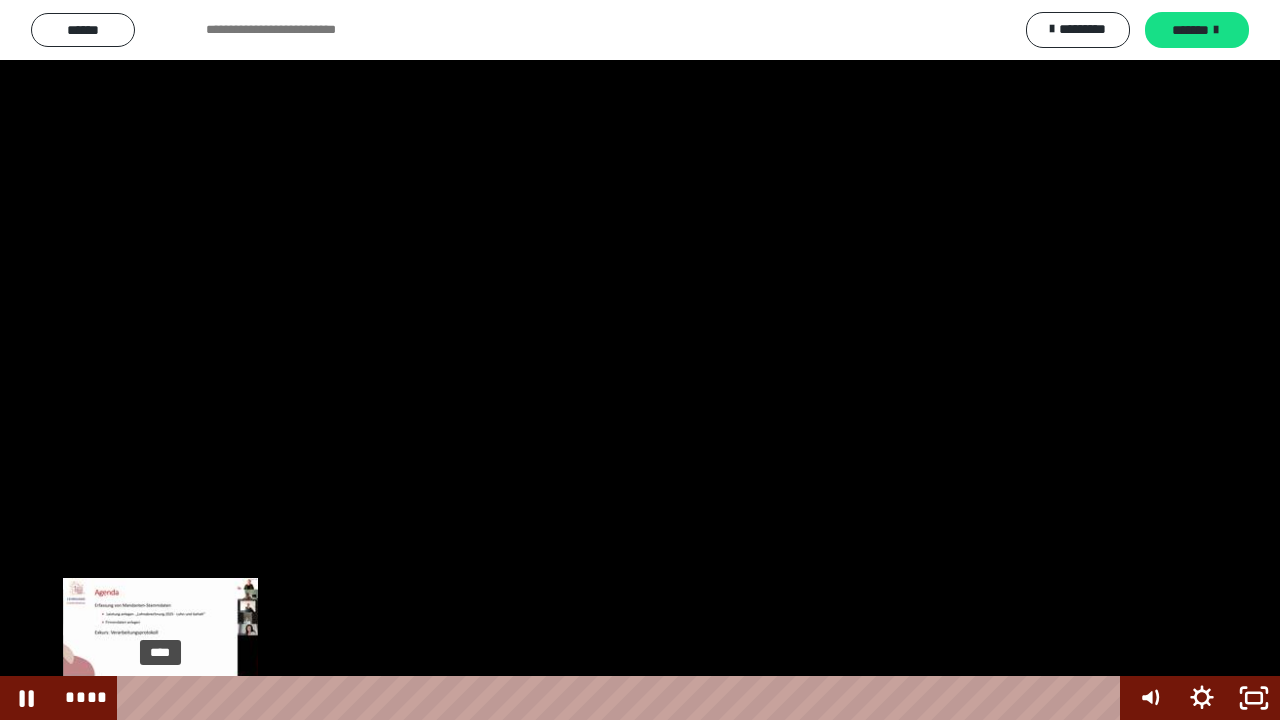 click on "****" at bounding box center [622, 698] 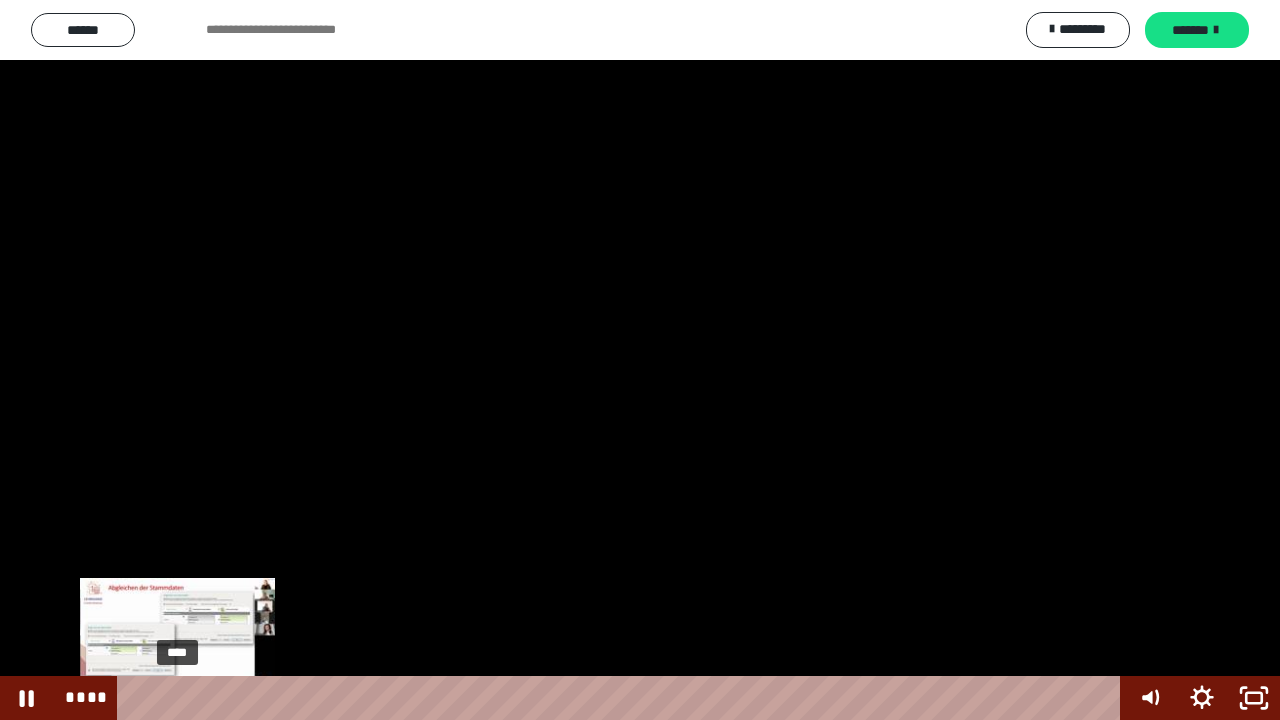 click on "****" at bounding box center (622, 698) 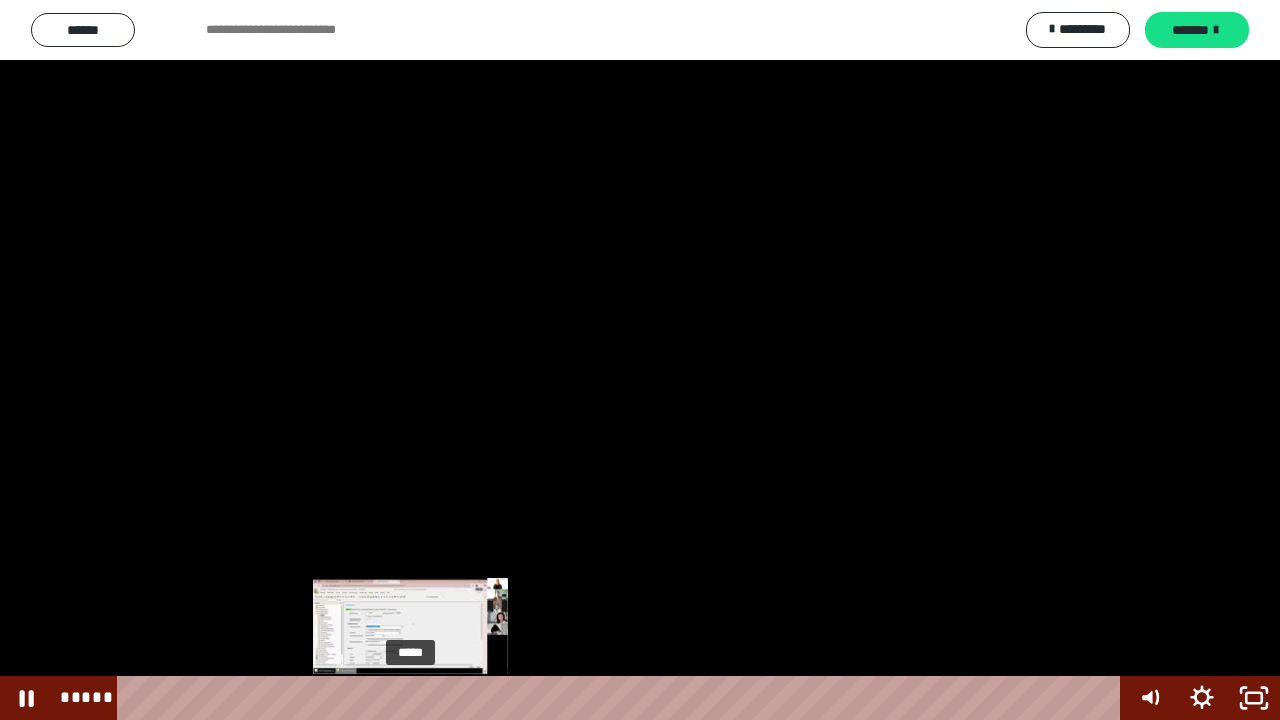 click on "*****" at bounding box center (622, 698) 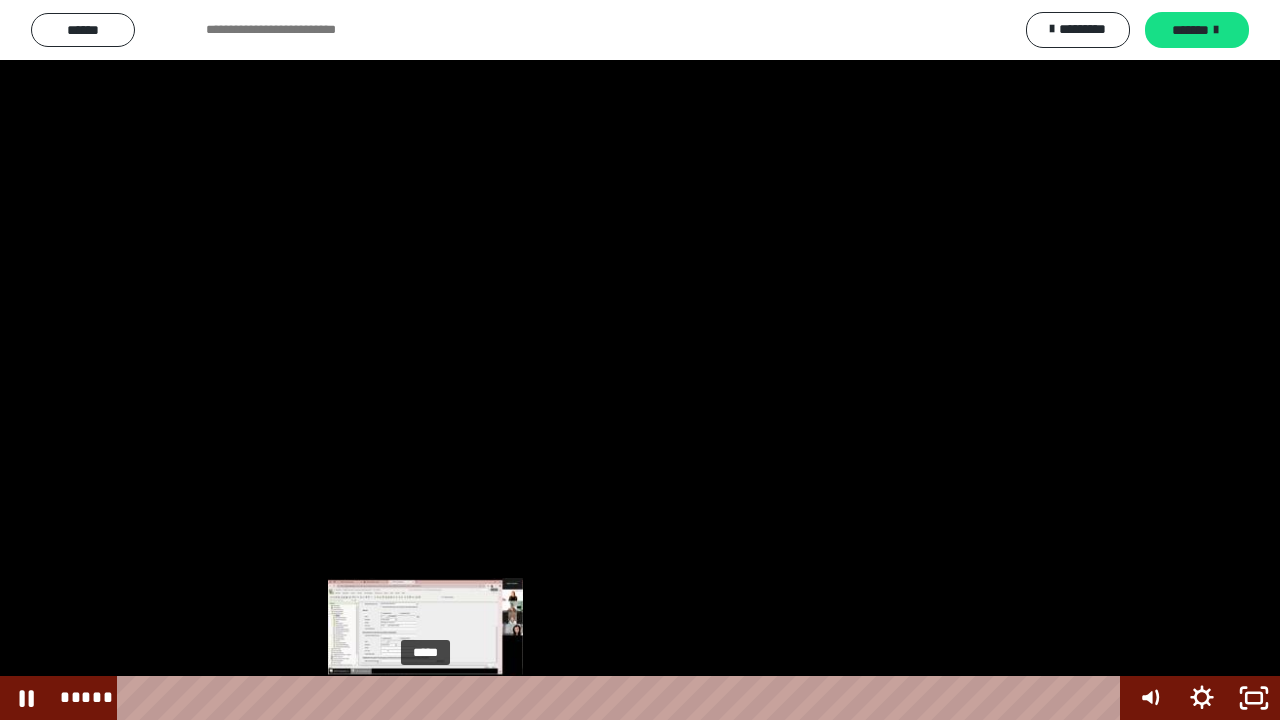 click on "*****" at bounding box center (622, 698) 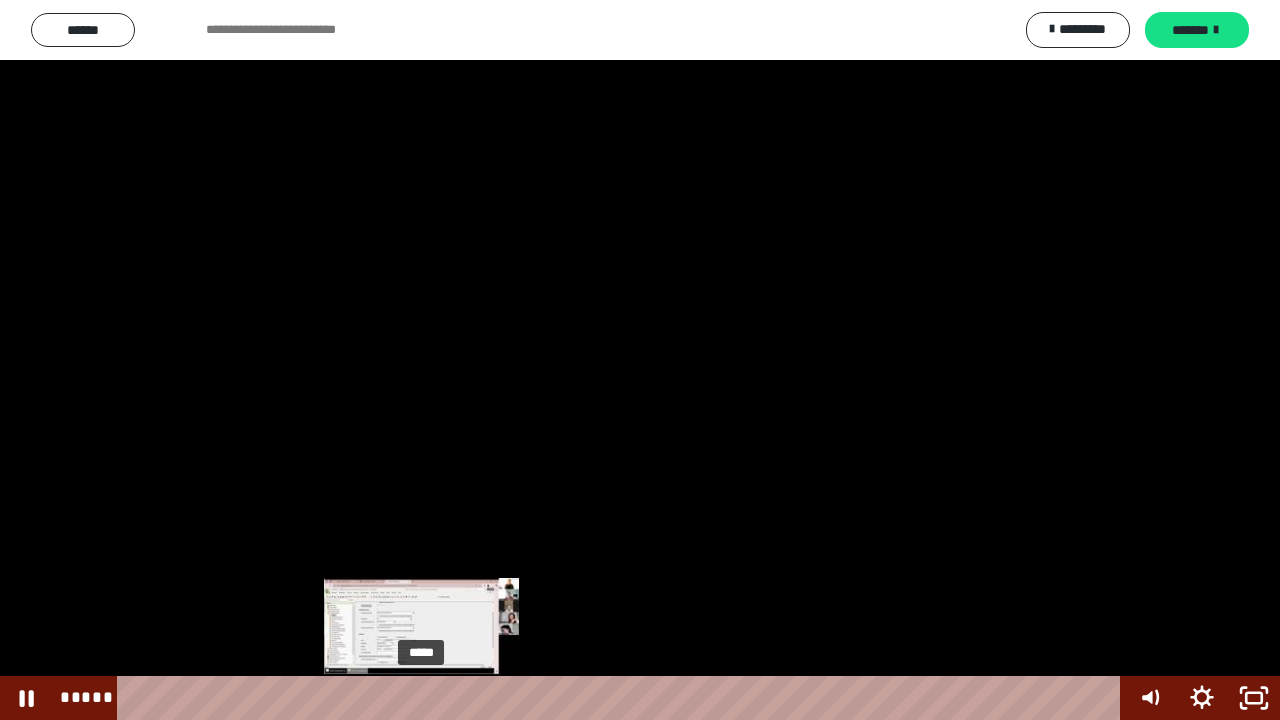 click at bounding box center (421, 698) 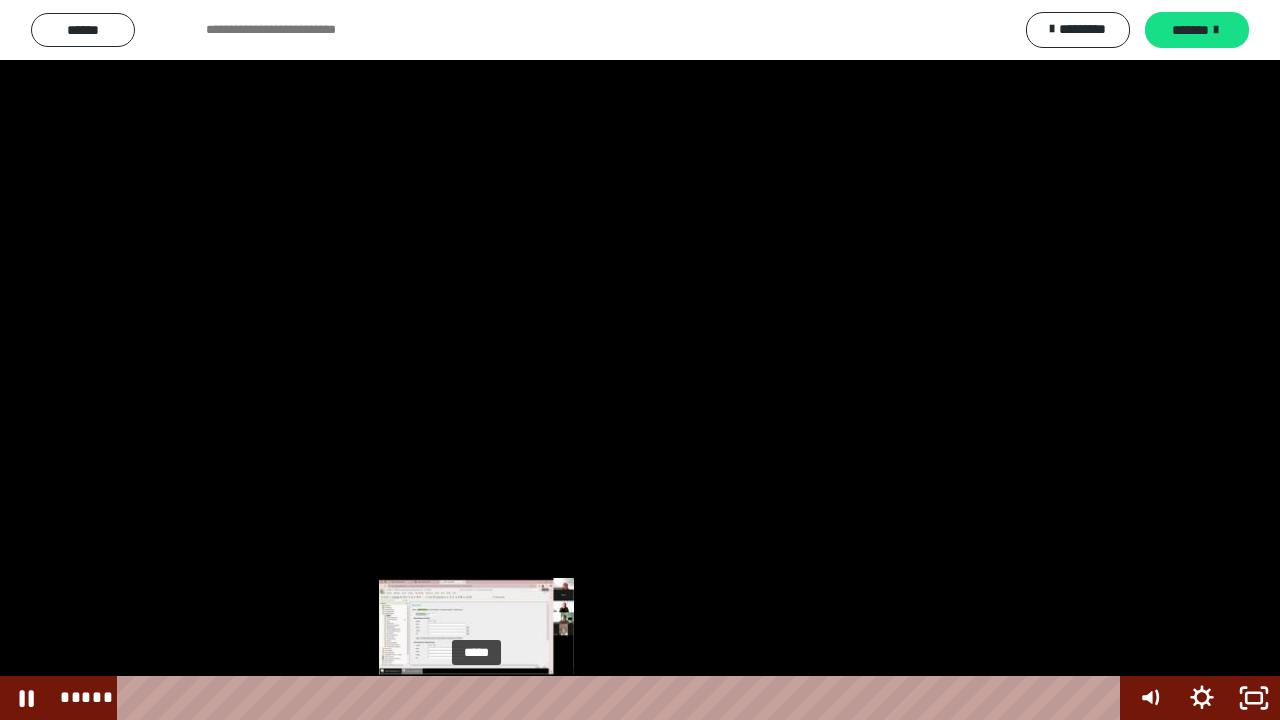 click on "*****" at bounding box center [622, 698] 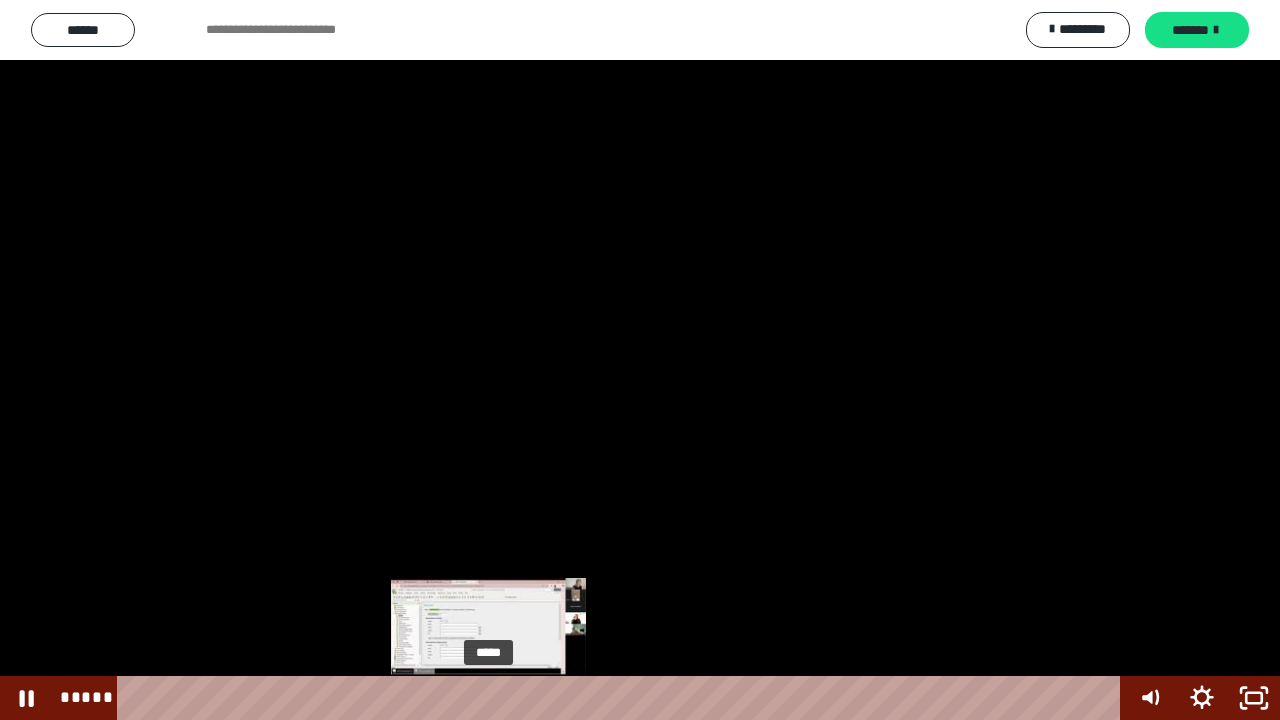click on "*****" at bounding box center (622, 698) 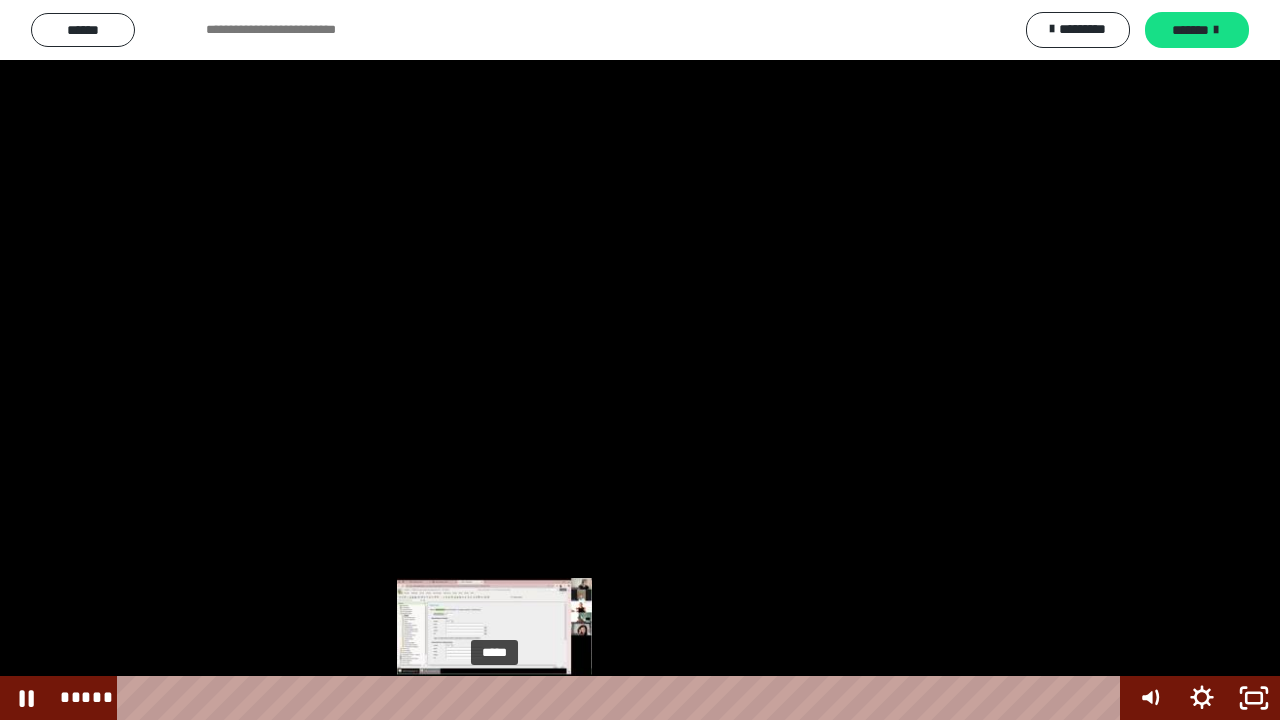 click on "*****" at bounding box center [622, 698] 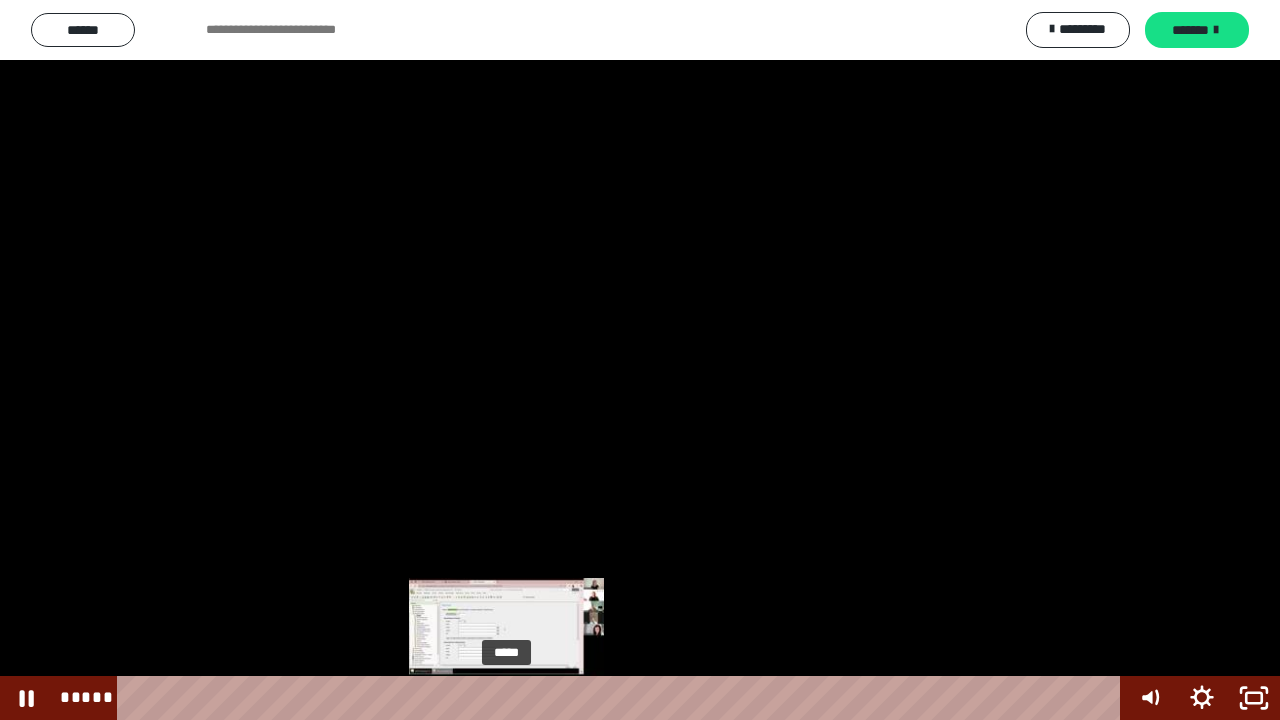 click on "*****" at bounding box center (622, 698) 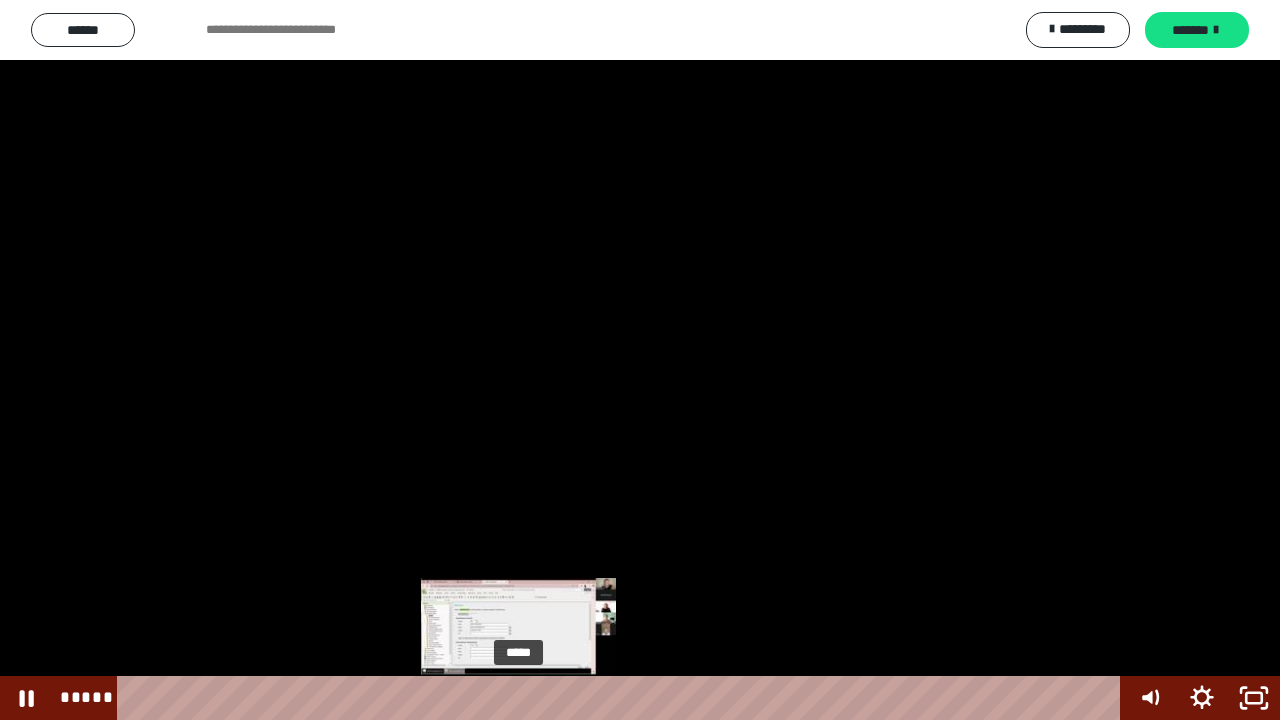 click on "*****" at bounding box center (622, 698) 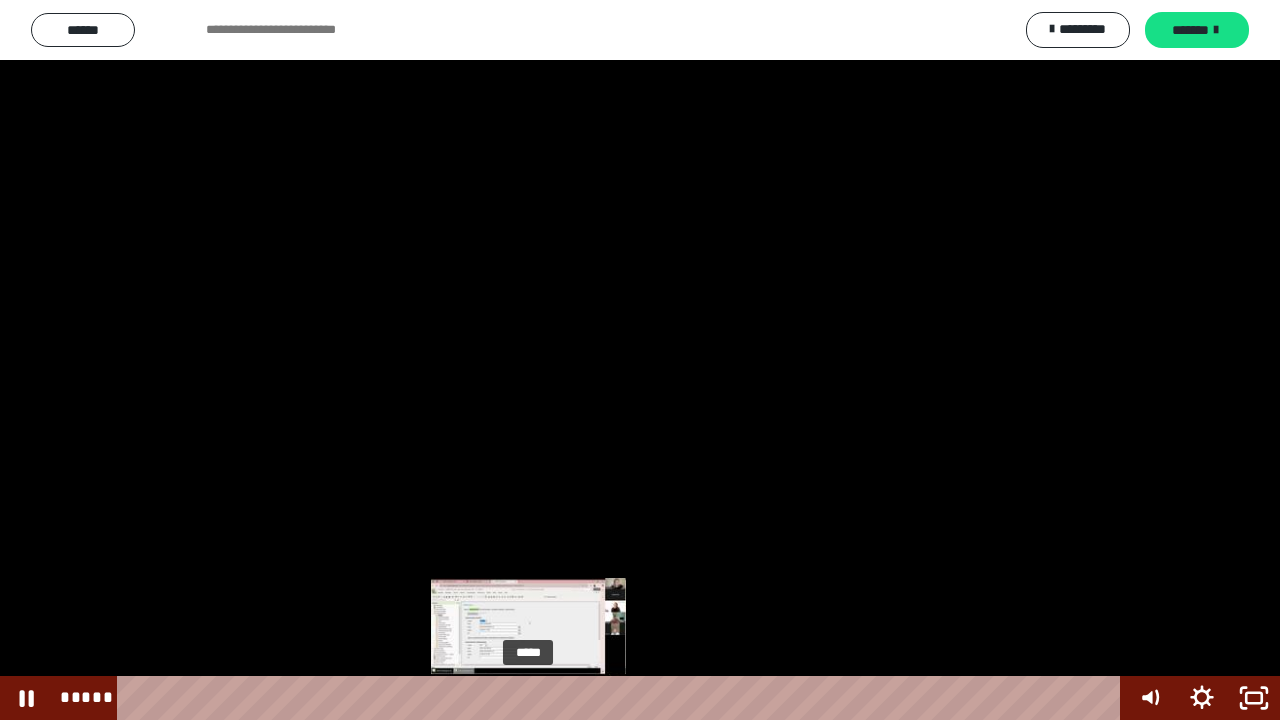 click on "*****" at bounding box center [622, 698] 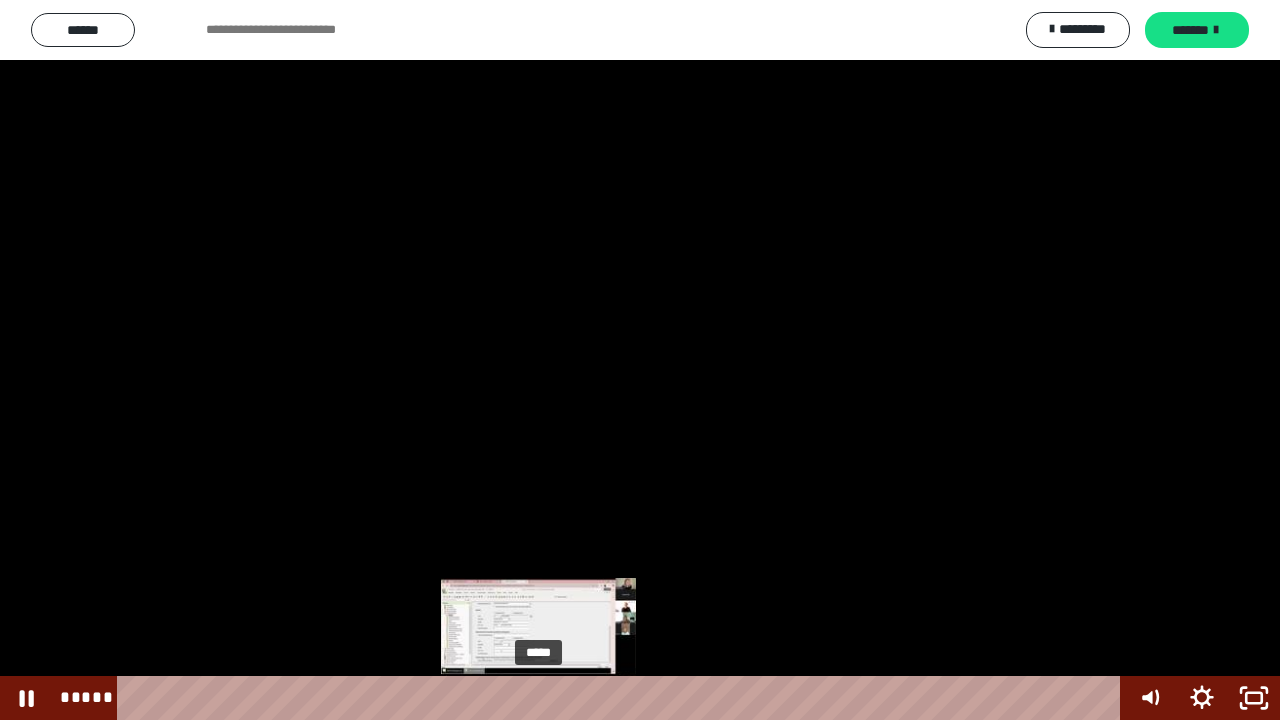click on "*****" at bounding box center [622, 698] 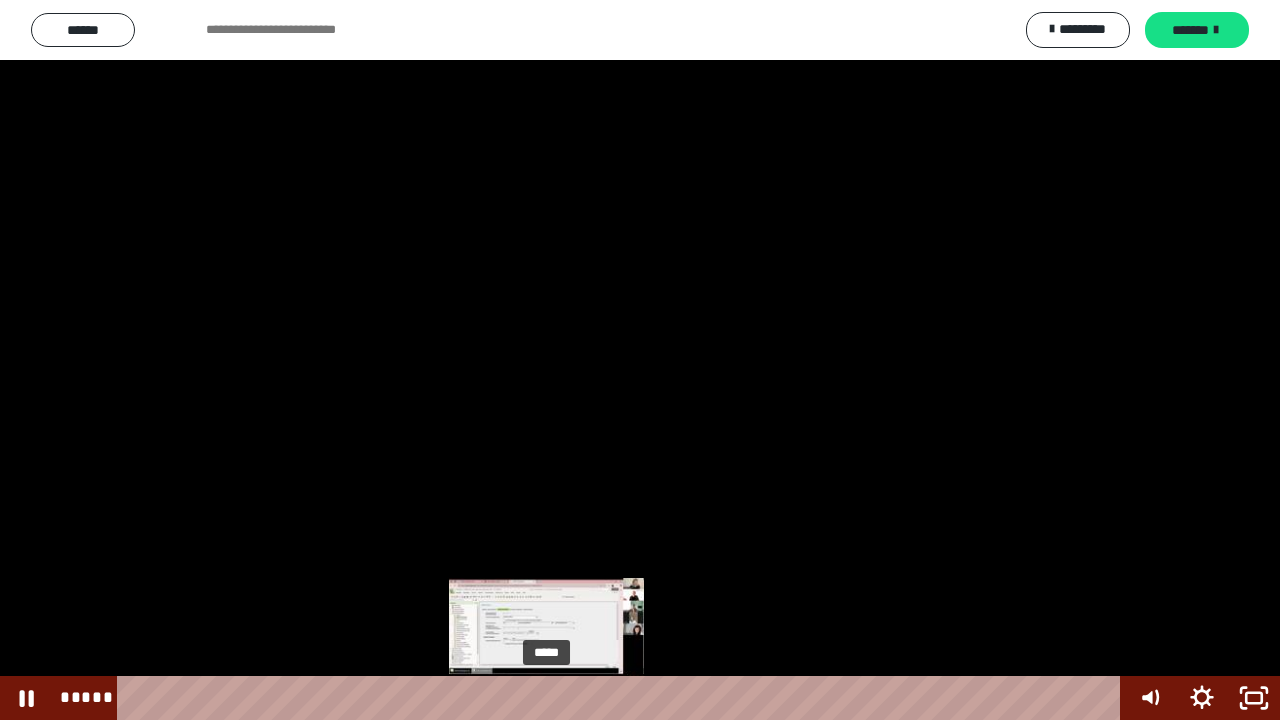 click on "*****" at bounding box center (622, 698) 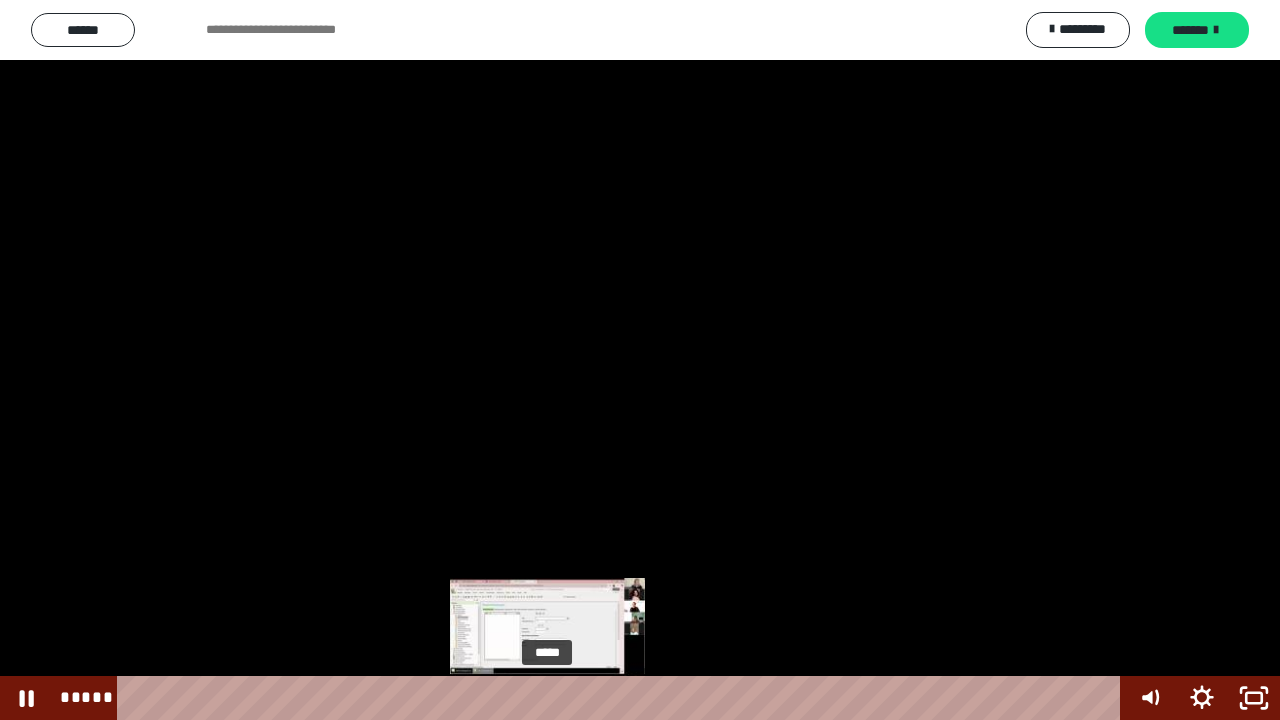 click at bounding box center [548, 698] 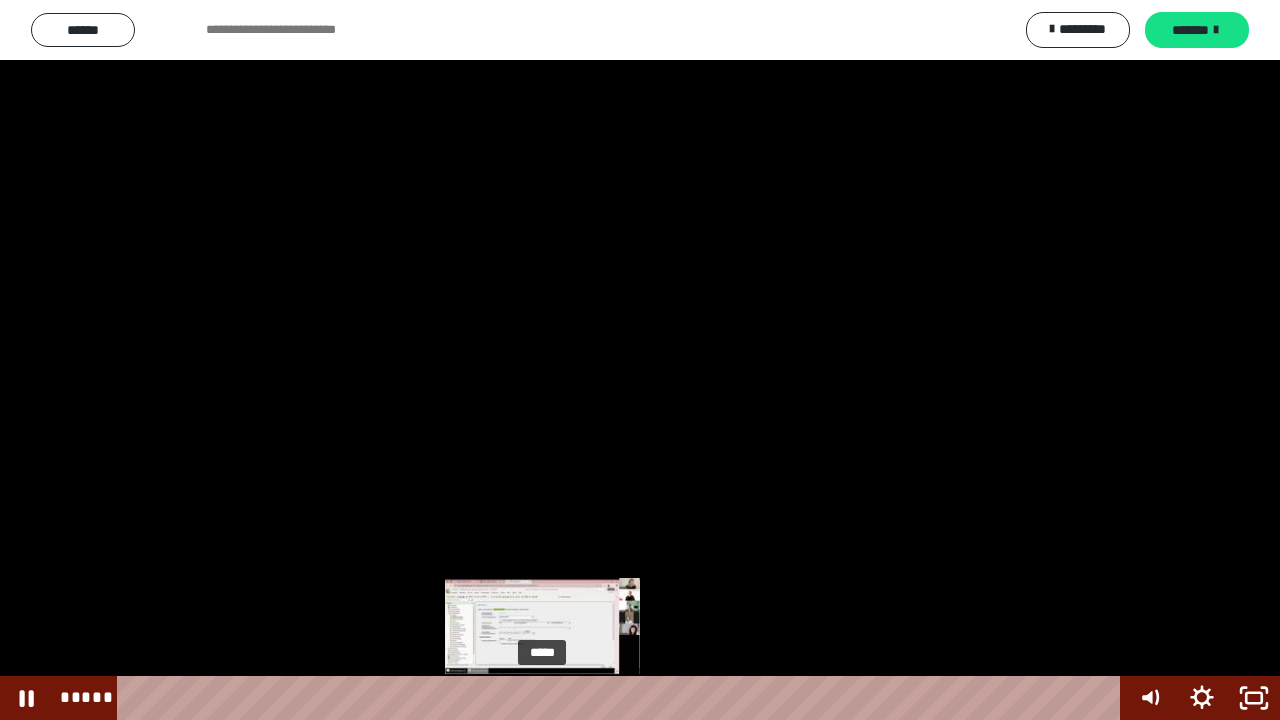 click at bounding box center [542, 698] 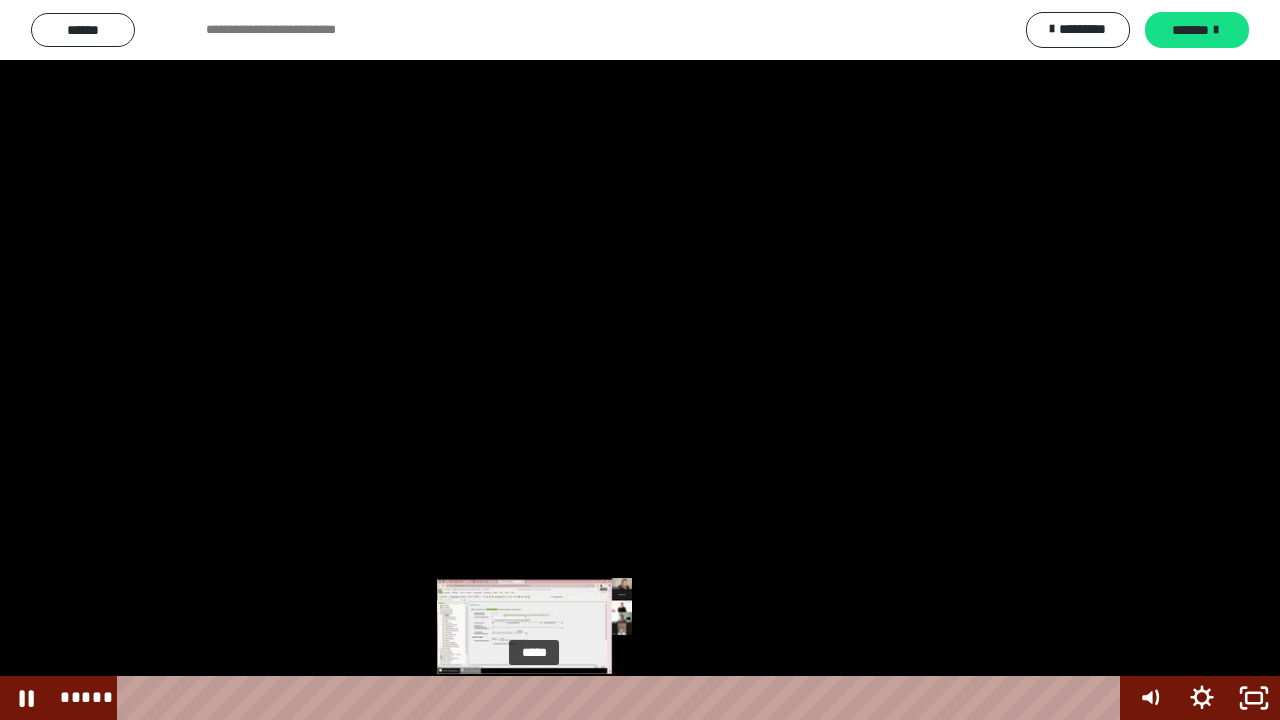 click on "*****" at bounding box center (622, 698) 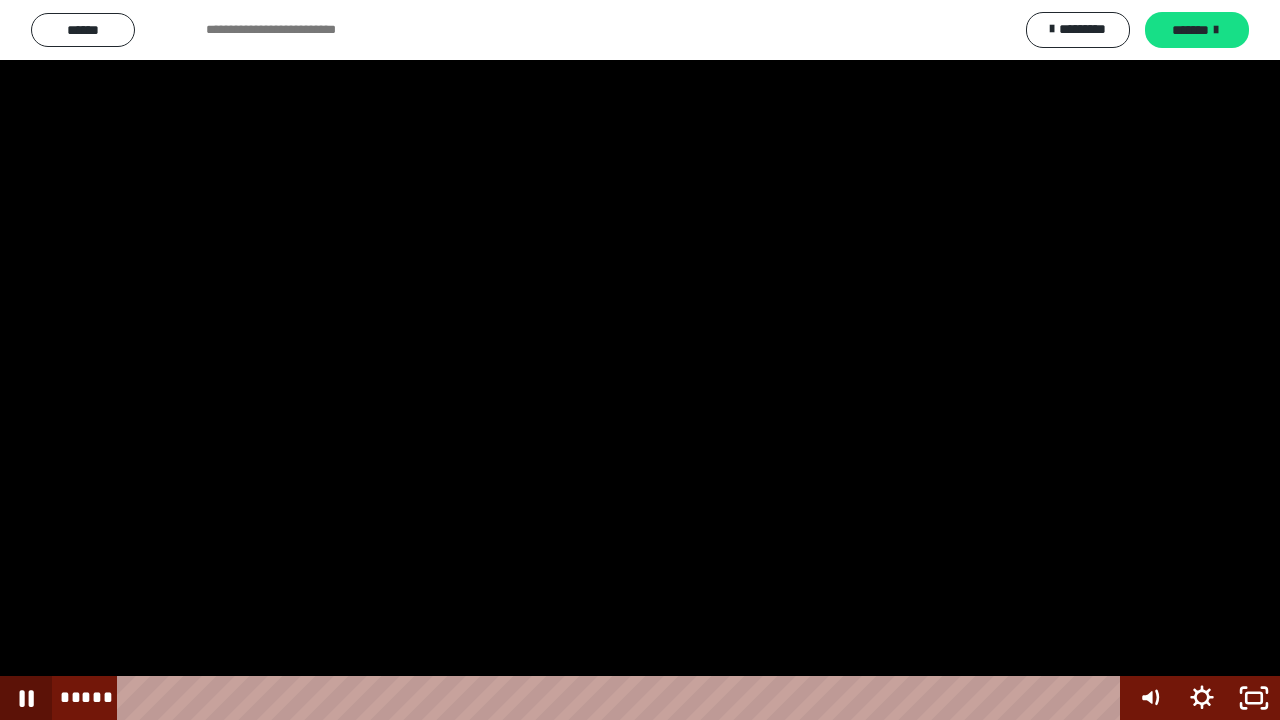 click 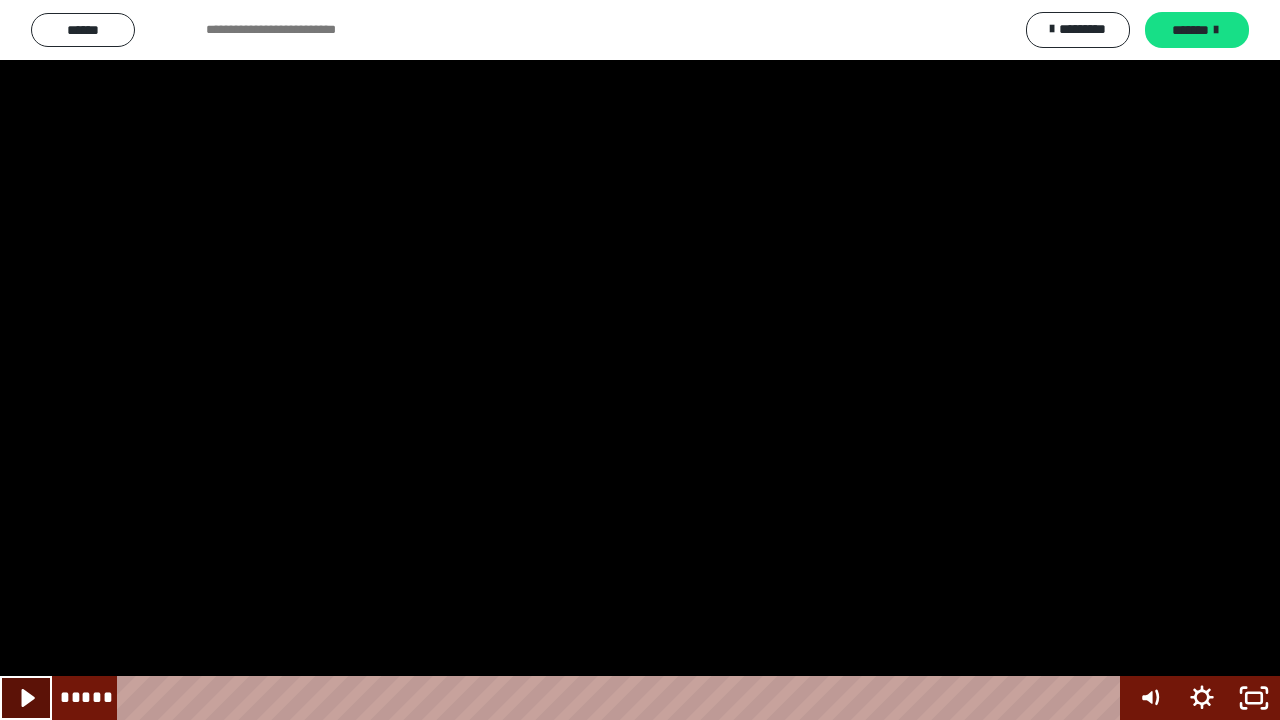 click 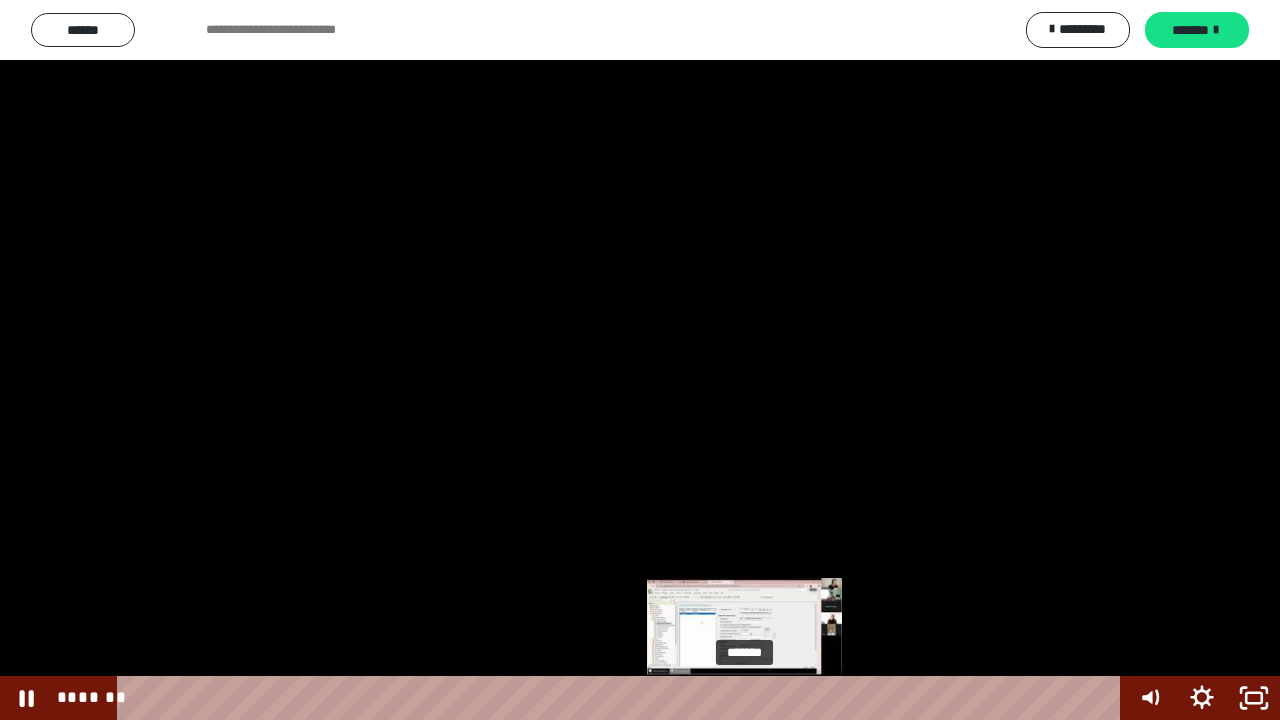 click on "*******" at bounding box center [622, 698] 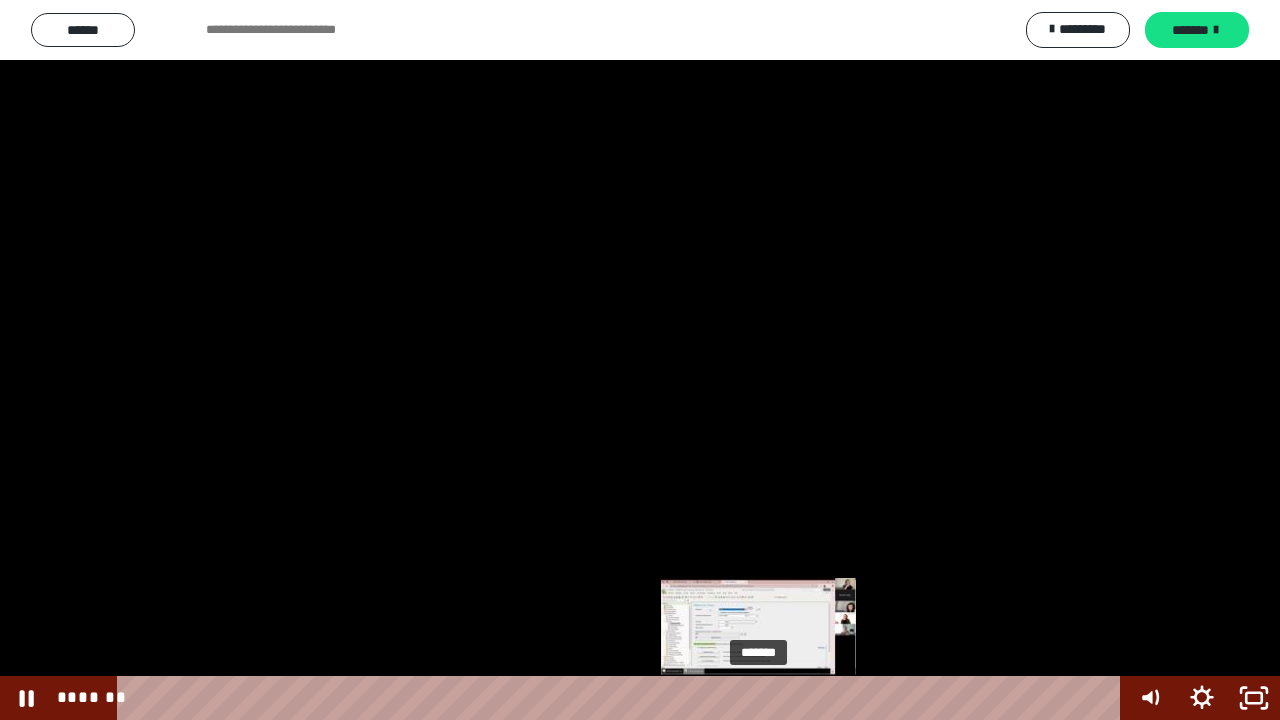 click on "*******" at bounding box center [622, 698] 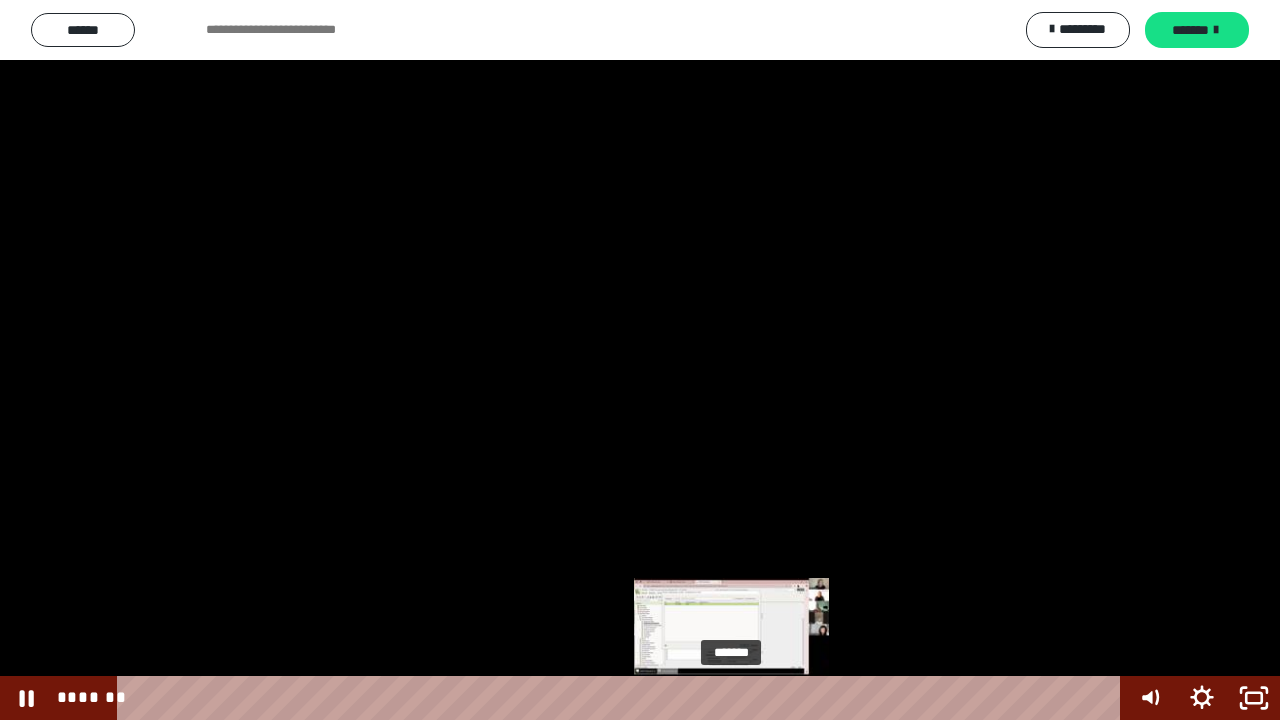 click on "*******" at bounding box center (622, 698) 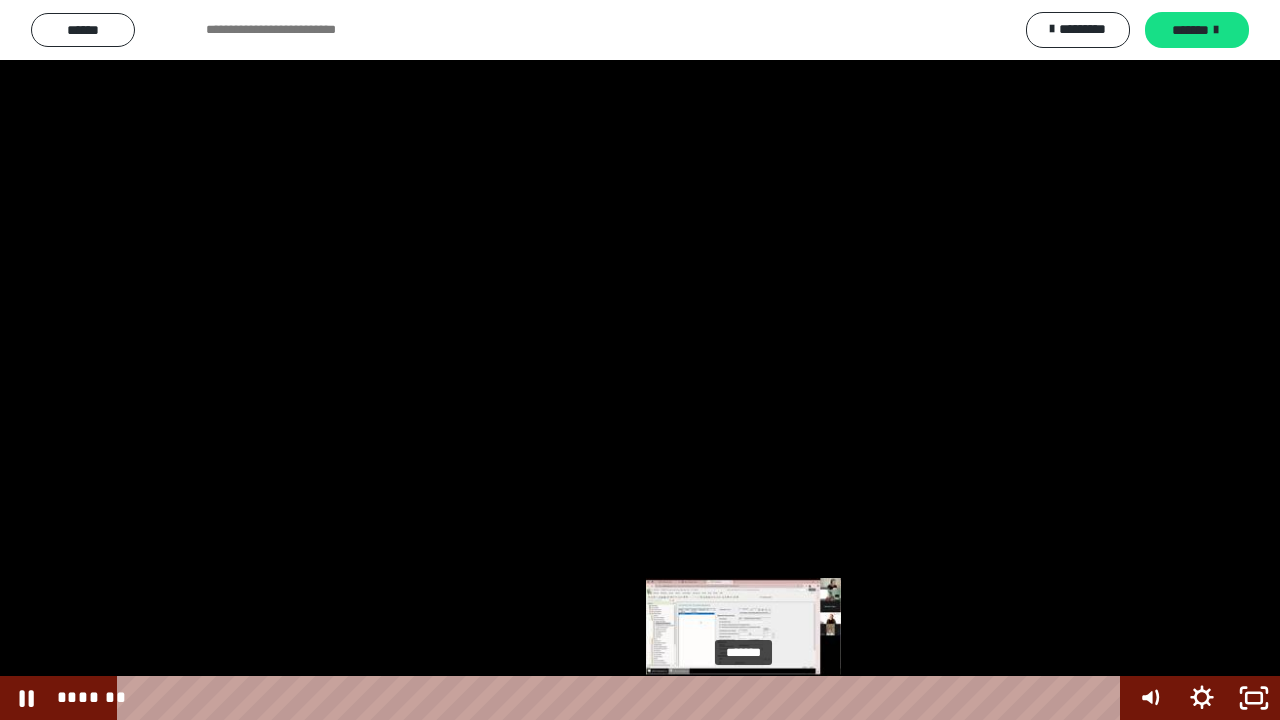 click on "*******" at bounding box center (622, 698) 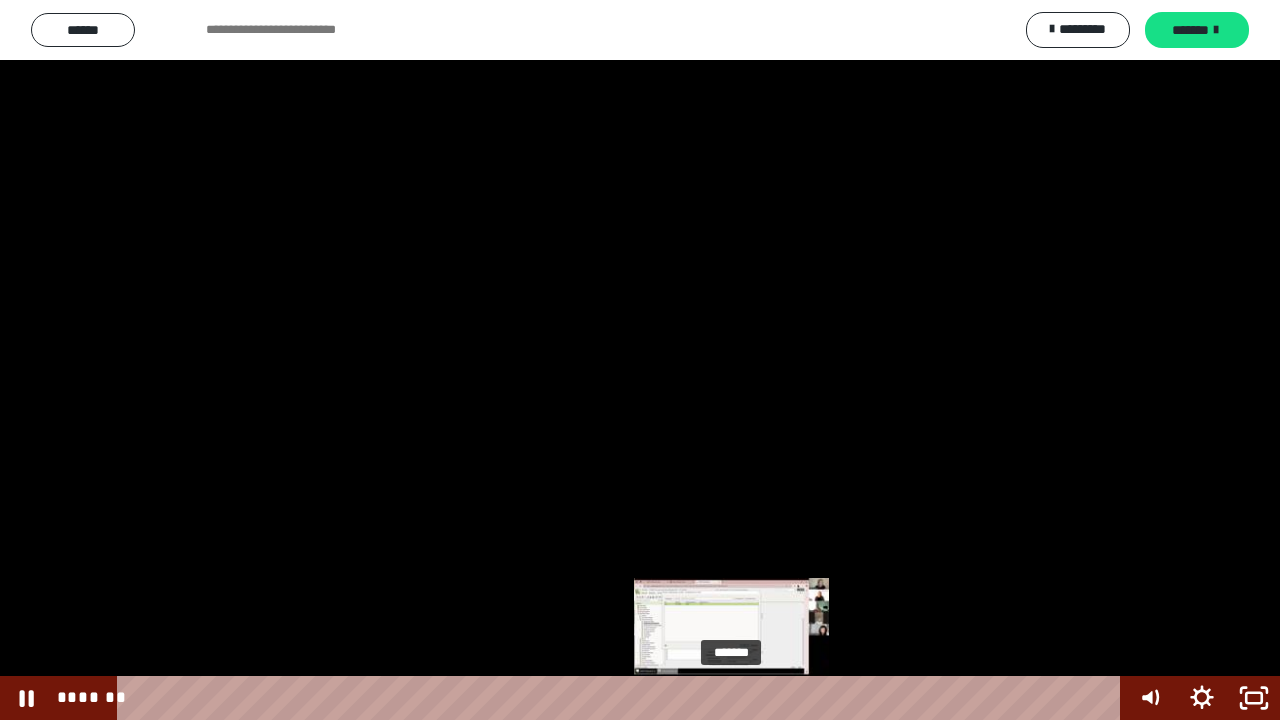 click on "*******" at bounding box center (622, 698) 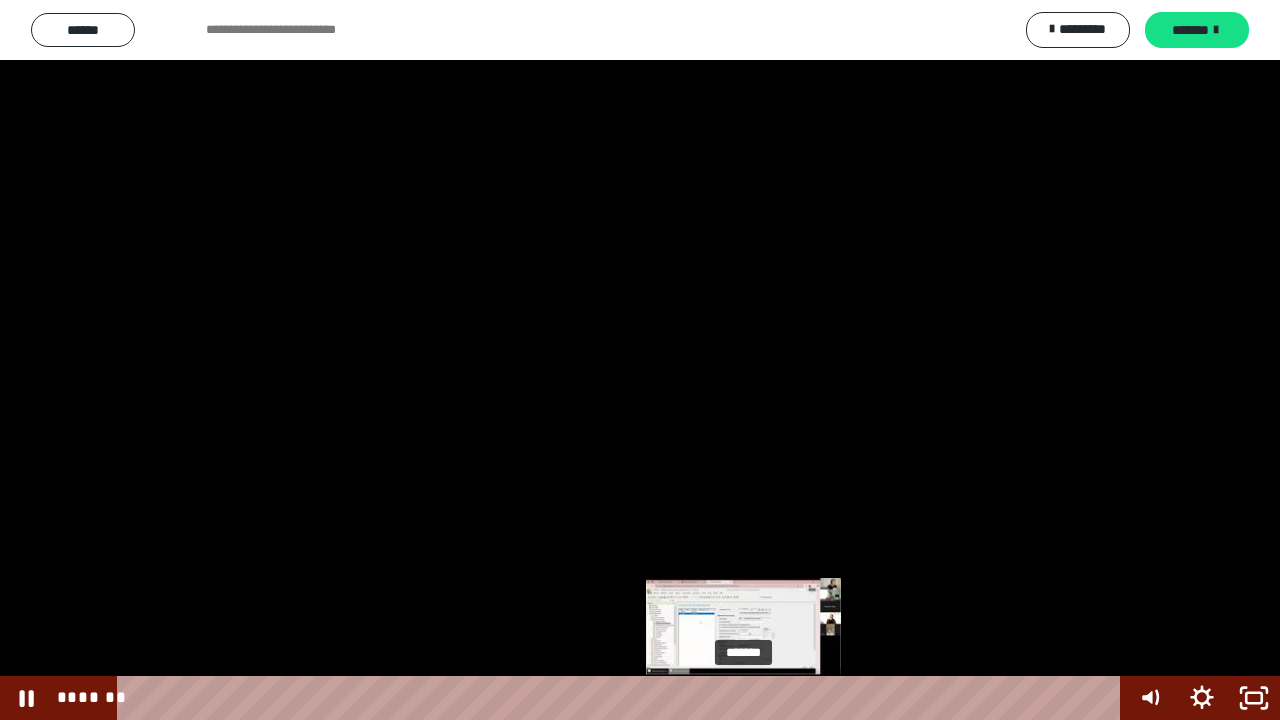 click on "*******" at bounding box center [622, 698] 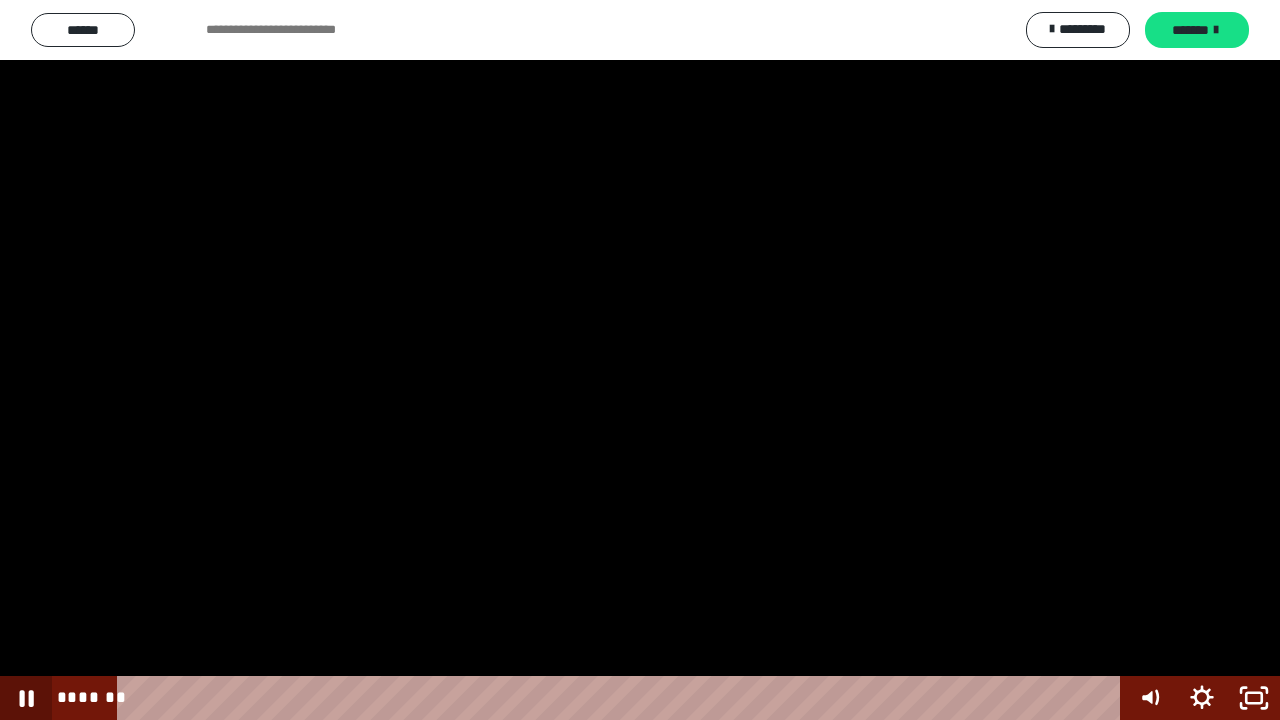 drag, startPoint x: 30, startPoint y: 690, endPoint x: 24, endPoint y: 674, distance: 17.088007 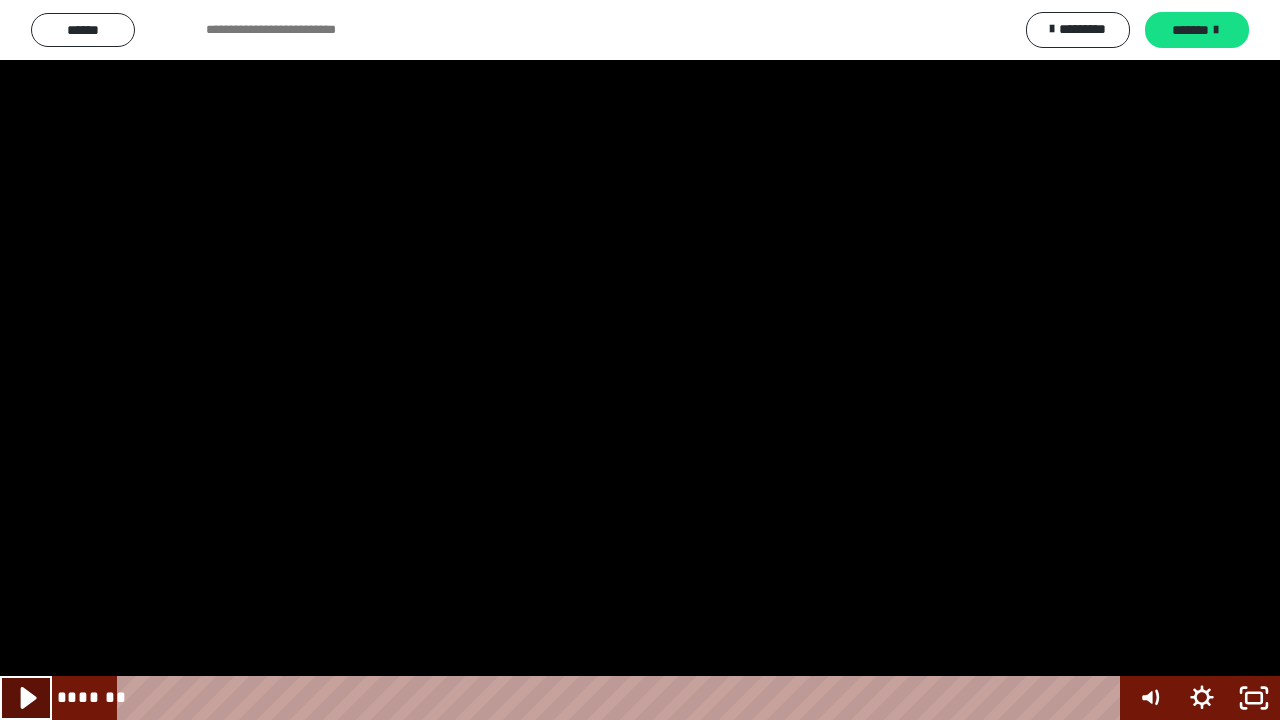 click 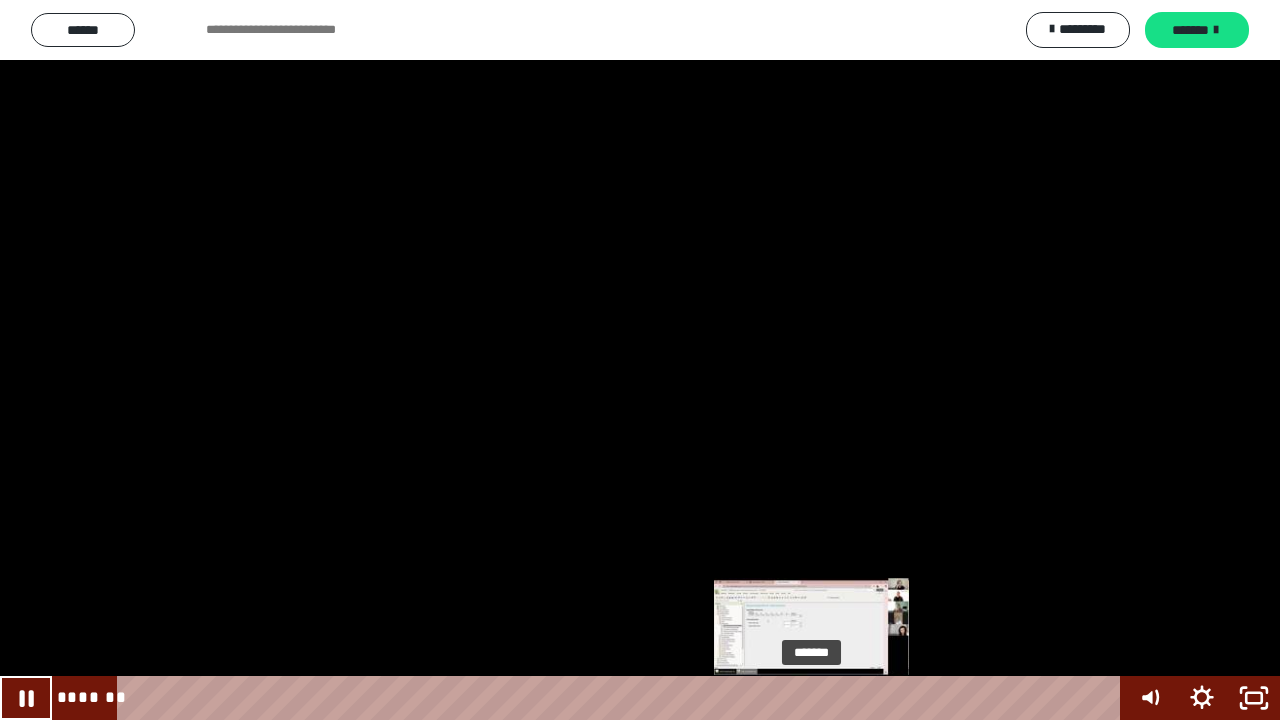 click at bounding box center [820, 698] 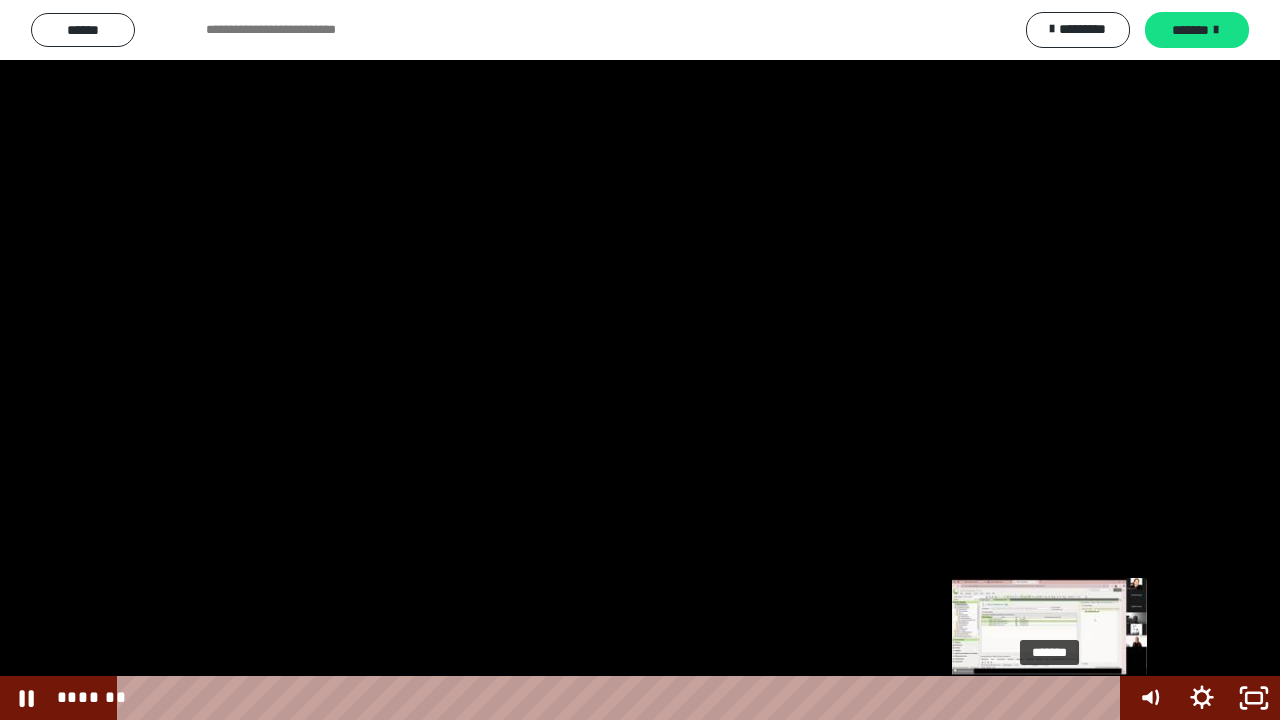 click on "*******" at bounding box center [622, 698] 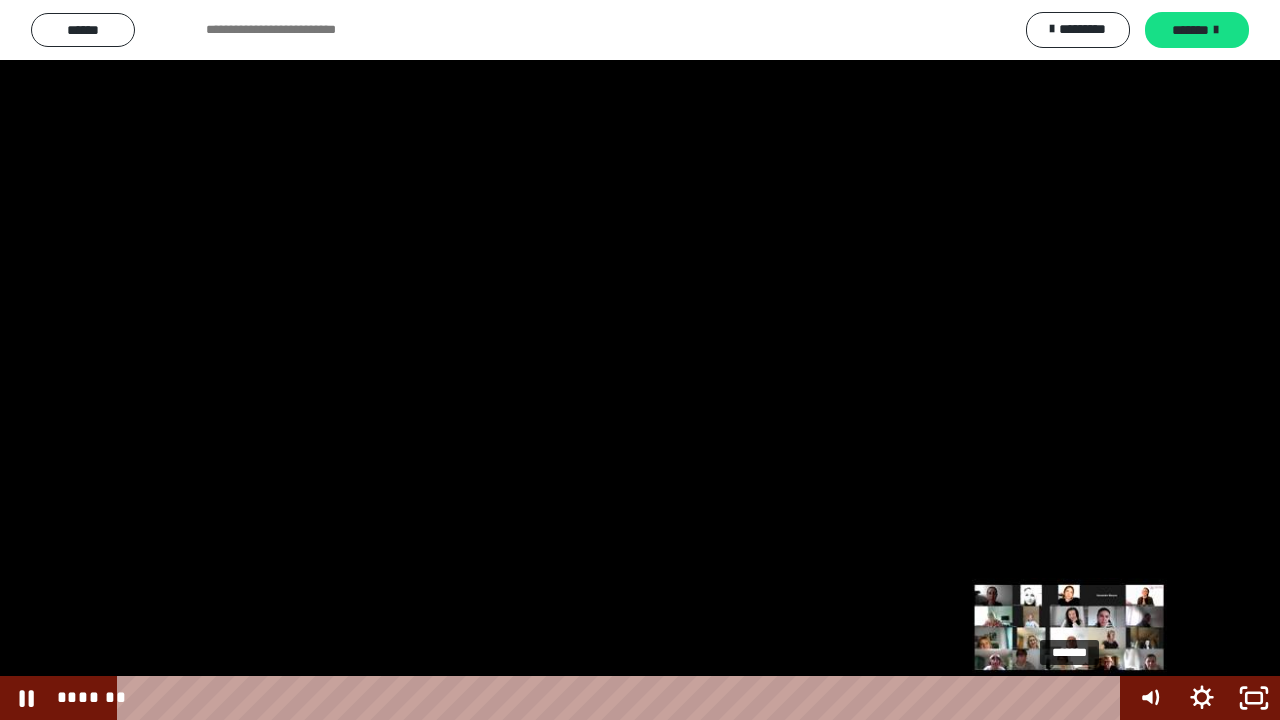 click on "*******" at bounding box center [622, 698] 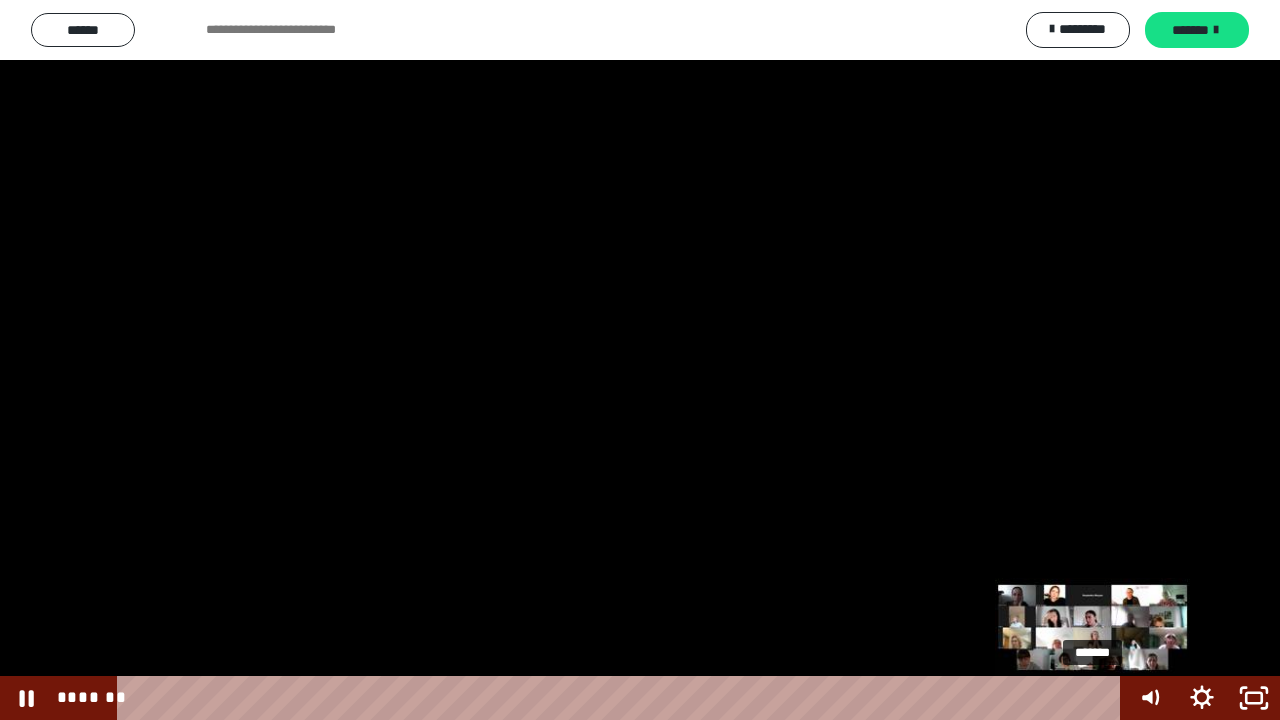 click on "*******" at bounding box center [622, 698] 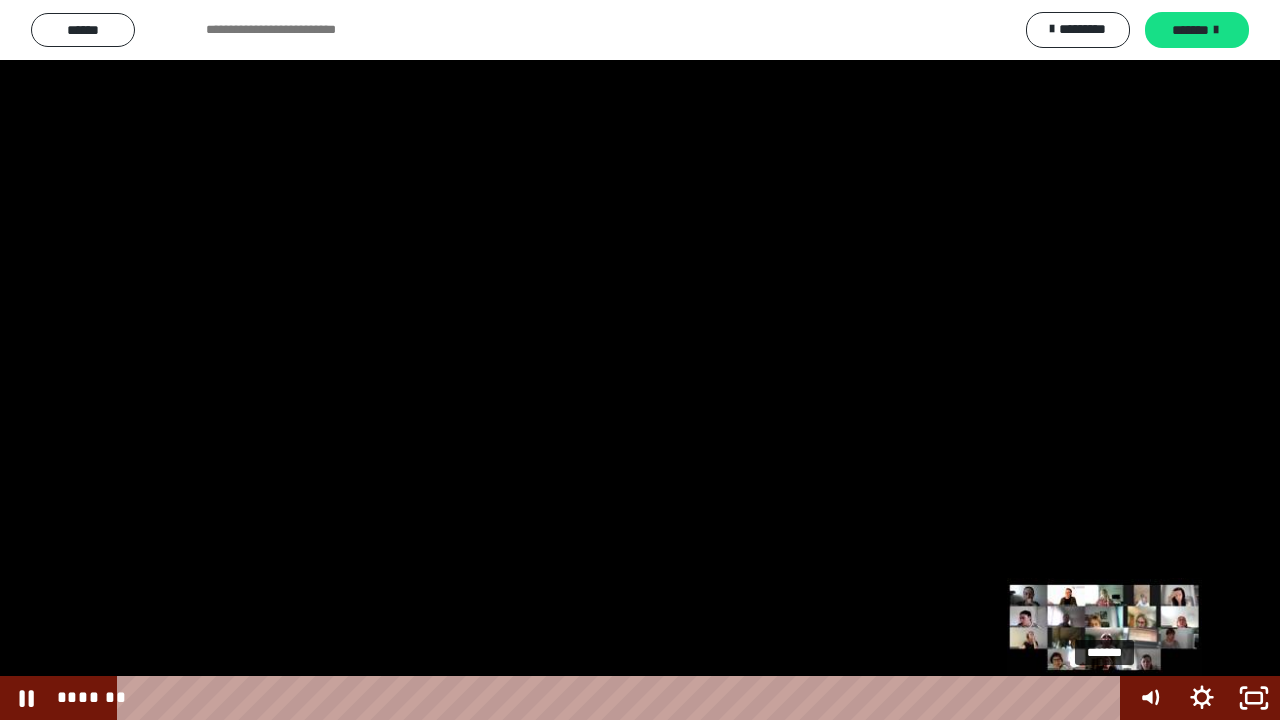 click on "*******" at bounding box center (622, 698) 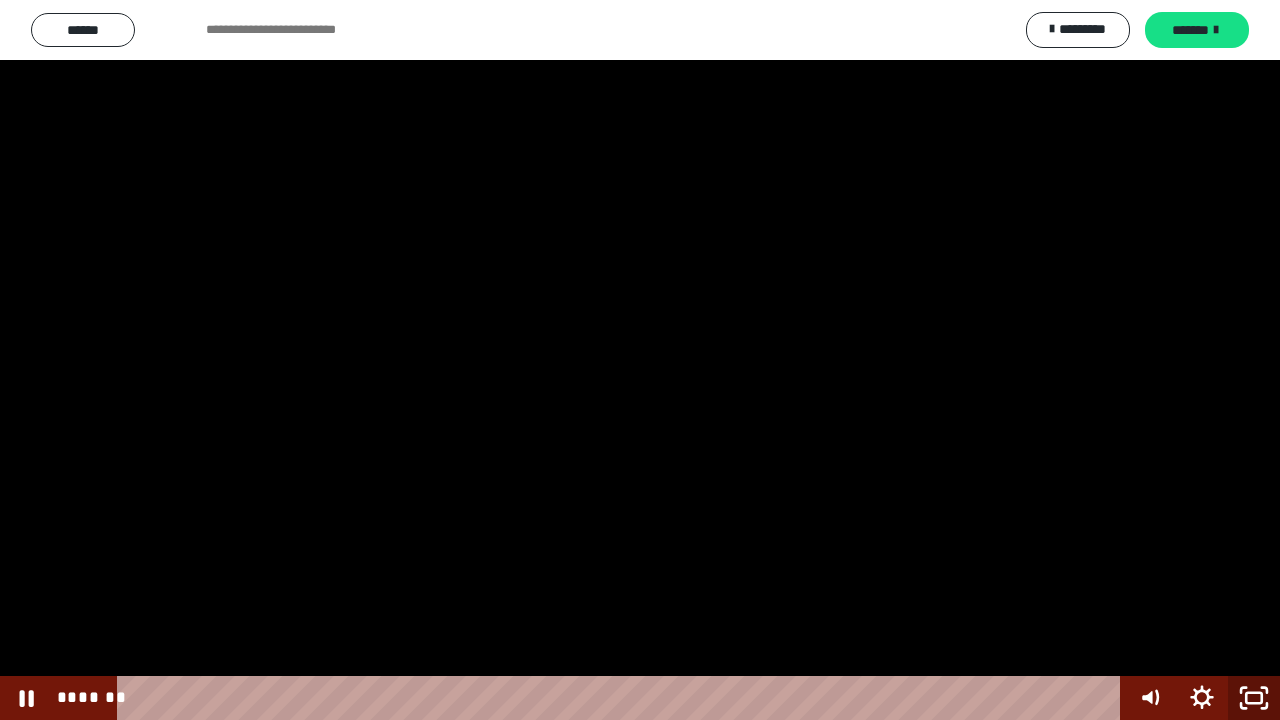 click 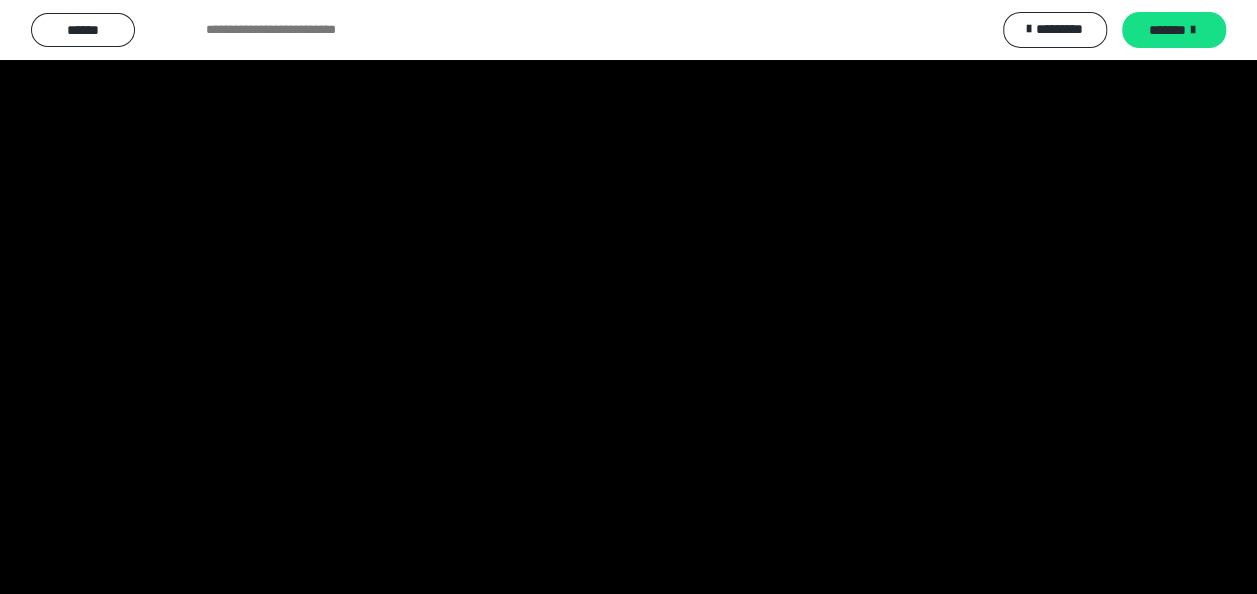 scroll, scrollTop: 2689, scrollLeft: 0, axis: vertical 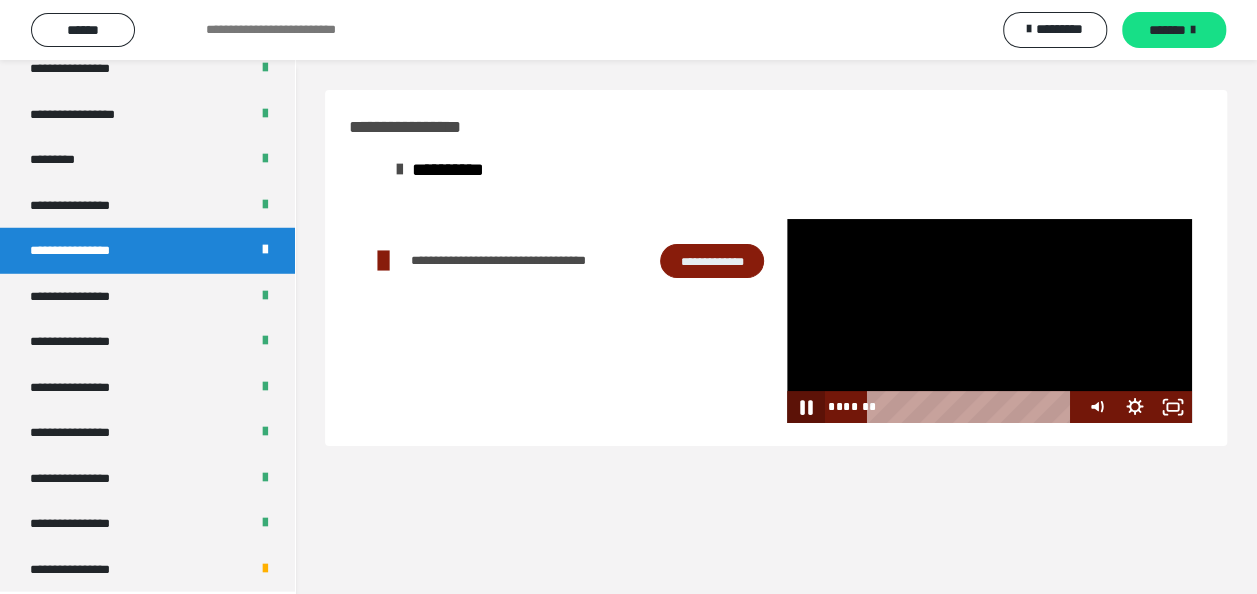 click 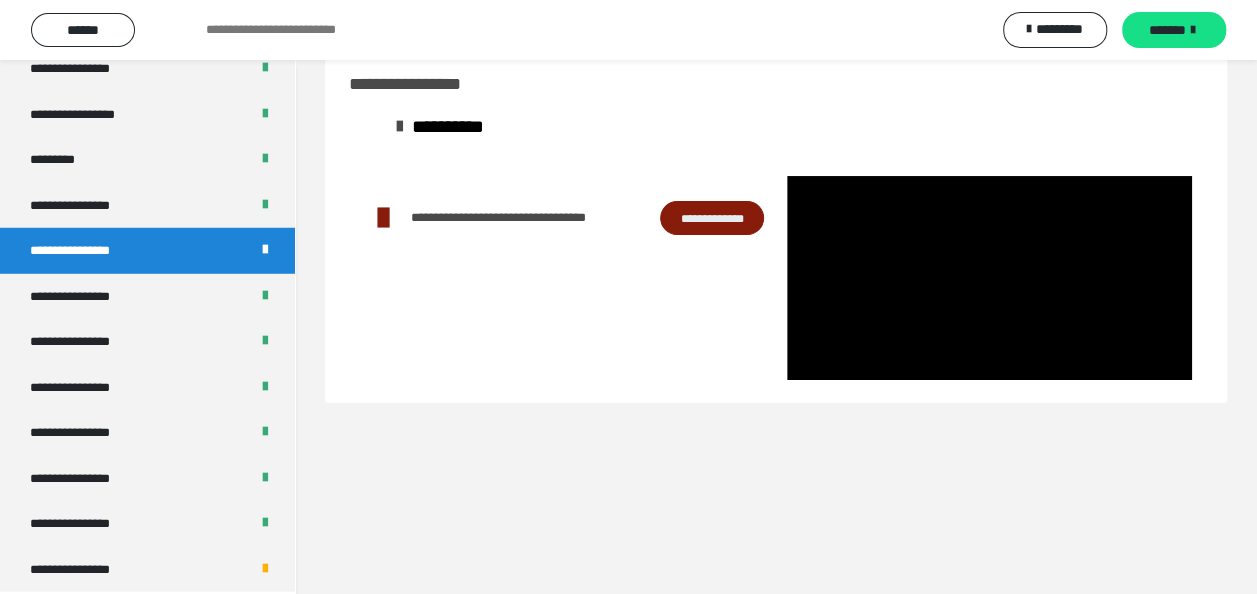 scroll, scrollTop: 60, scrollLeft: 0, axis: vertical 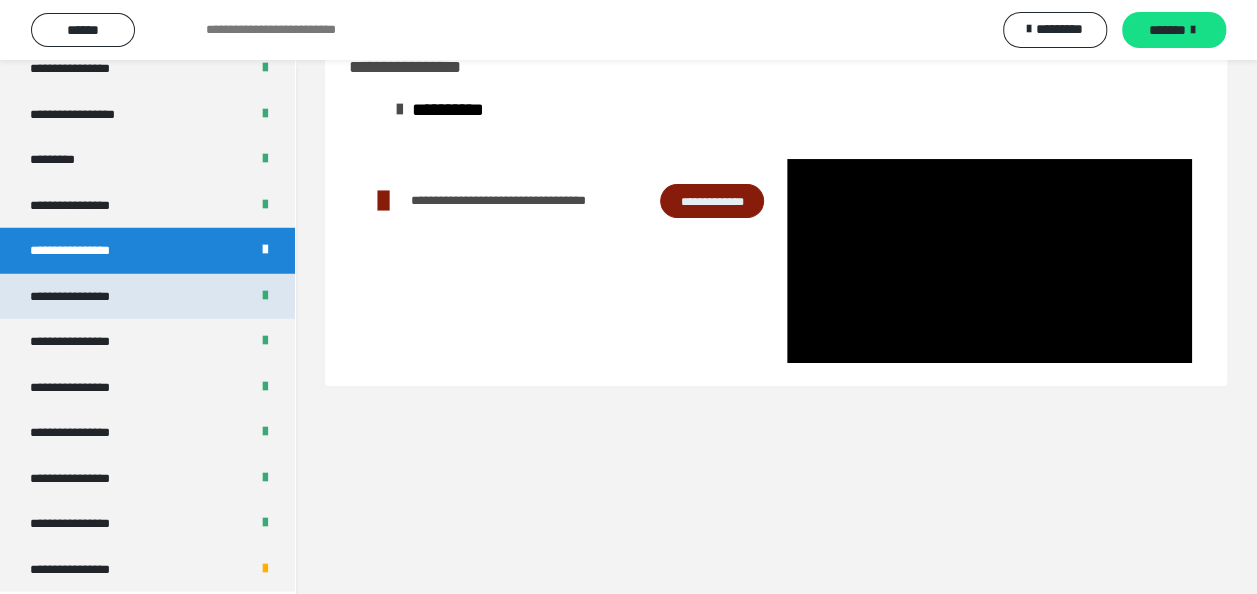 click on "**********" at bounding box center [147, 297] 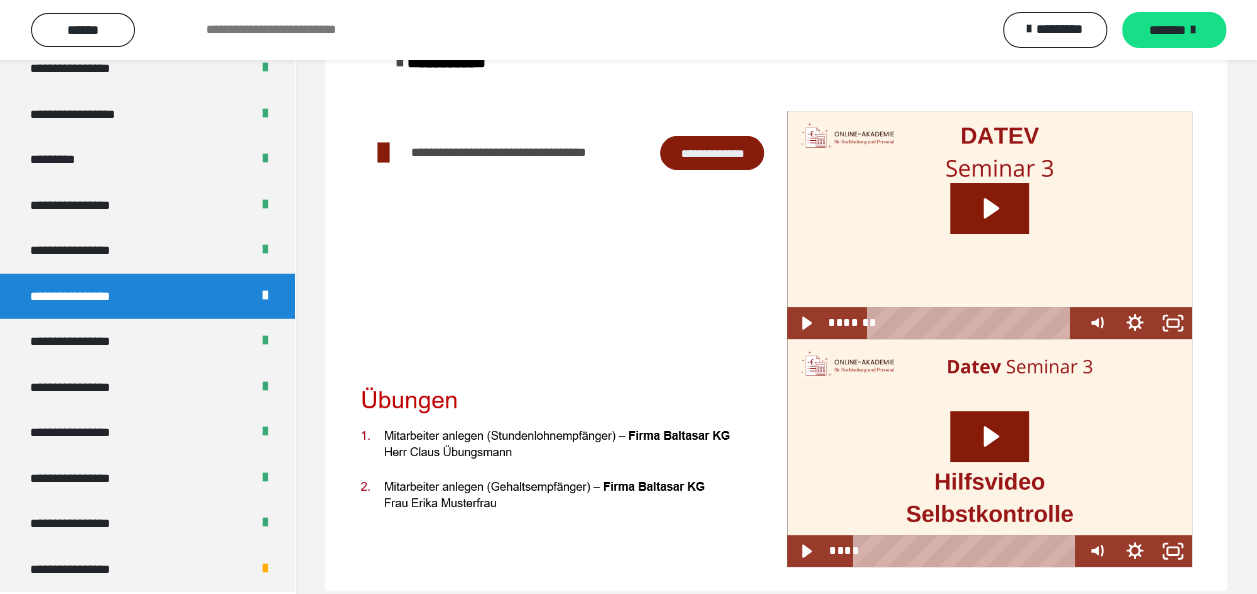 scroll, scrollTop: 134, scrollLeft: 0, axis: vertical 